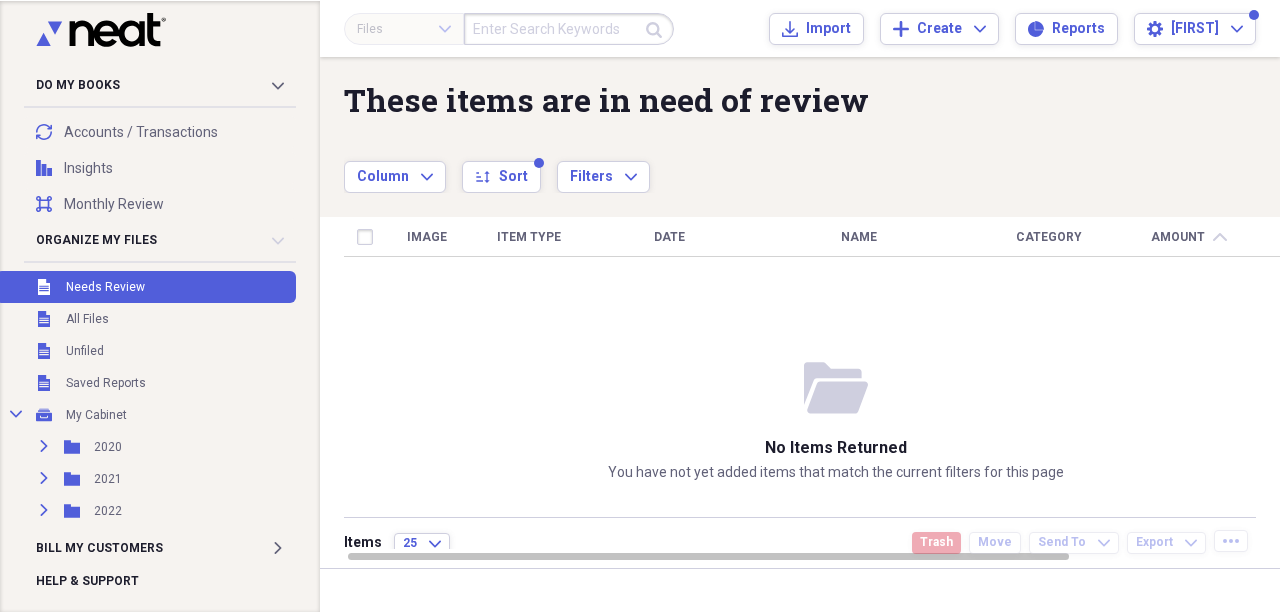 scroll, scrollTop: 0, scrollLeft: 0, axis: both 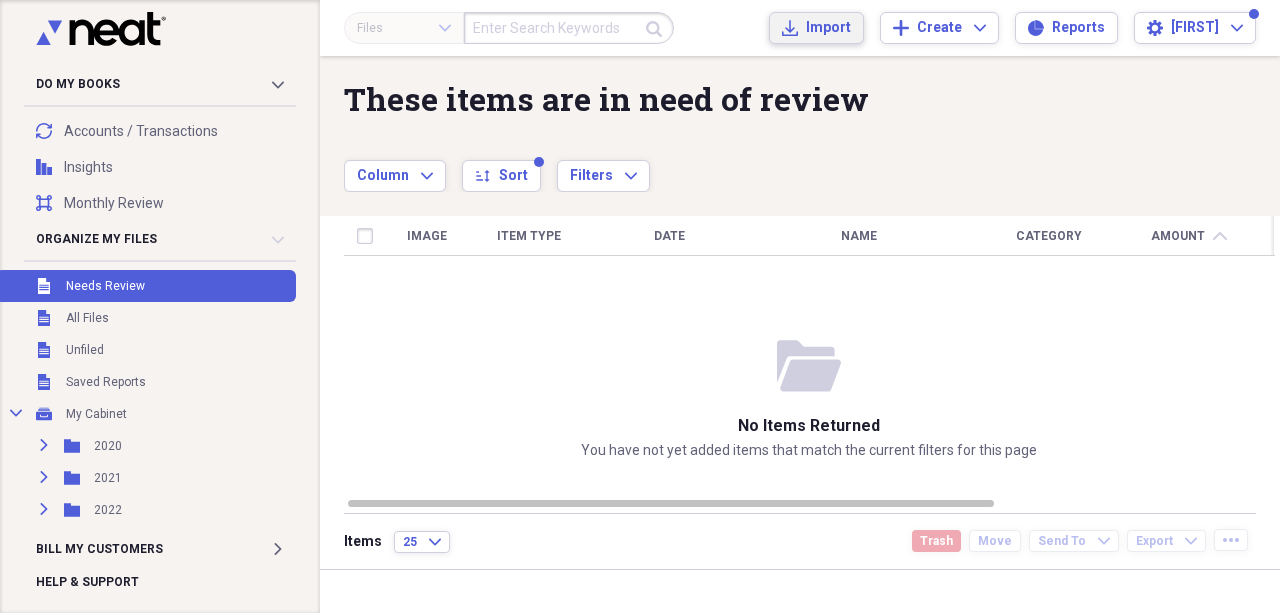 click on "Import" at bounding box center (828, 28) 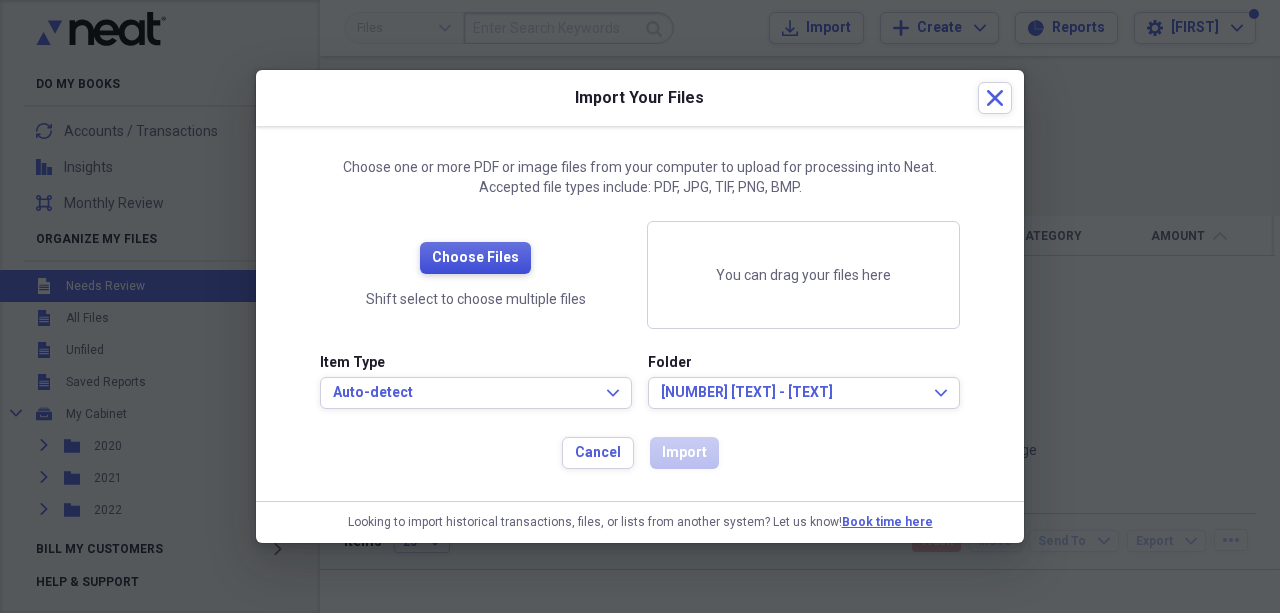 click on "Choose Files" at bounding box center [475, 258] 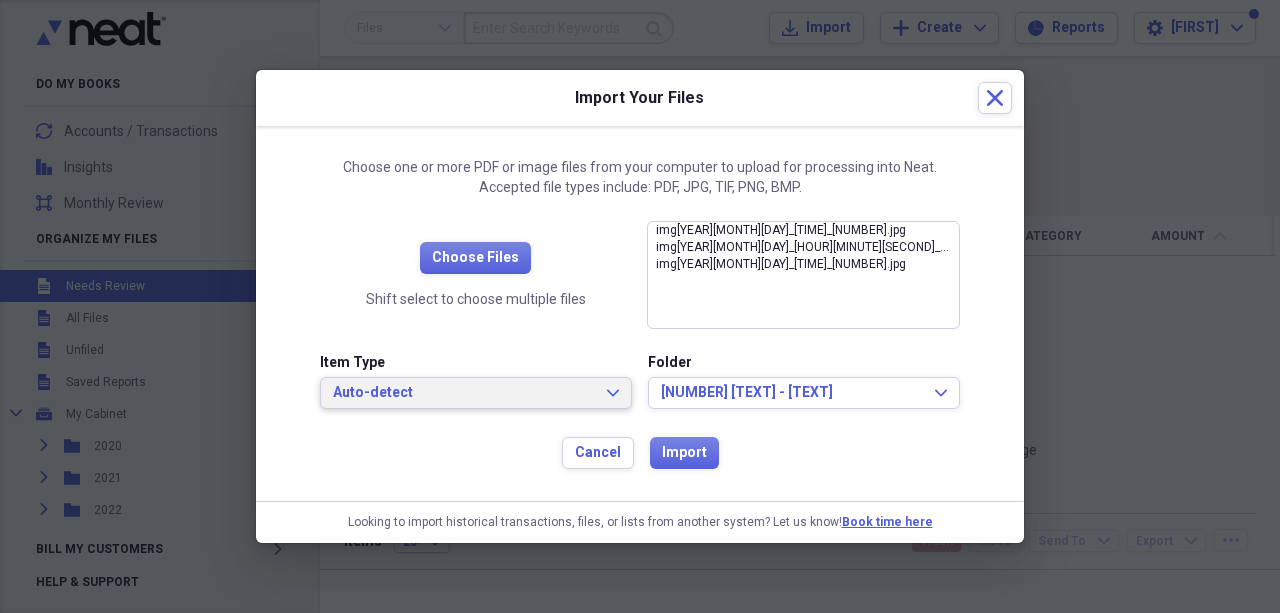 click on "Auto-detect" at bounding box center (464, 393) 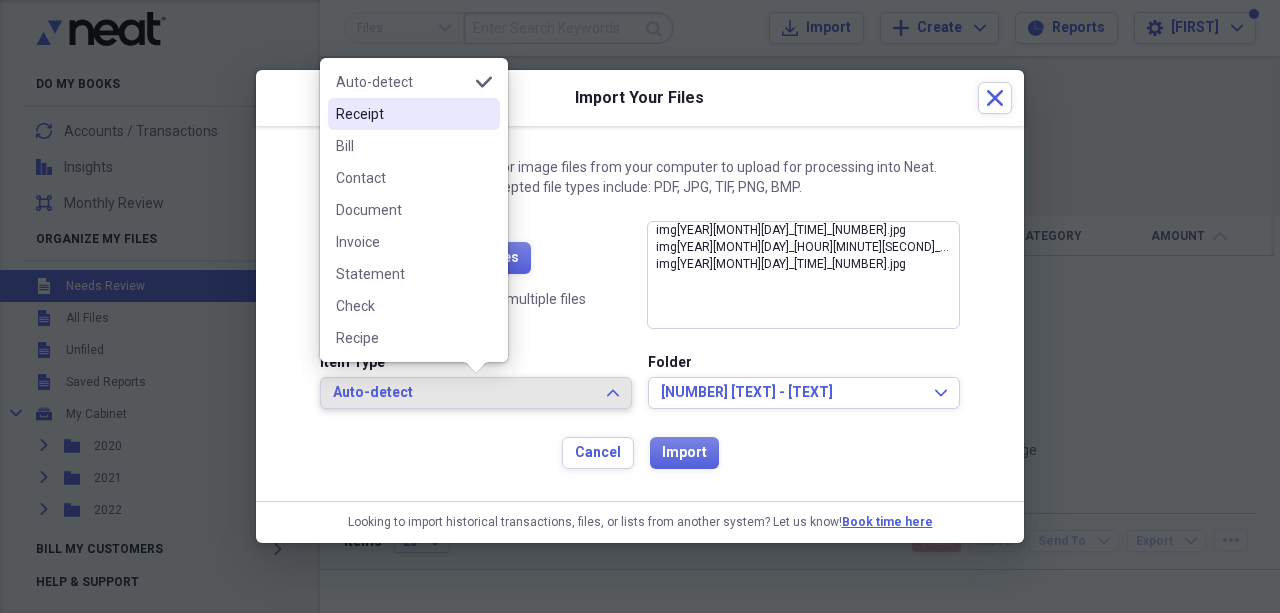 click on "Receipt" at bounding box center [402, 114] 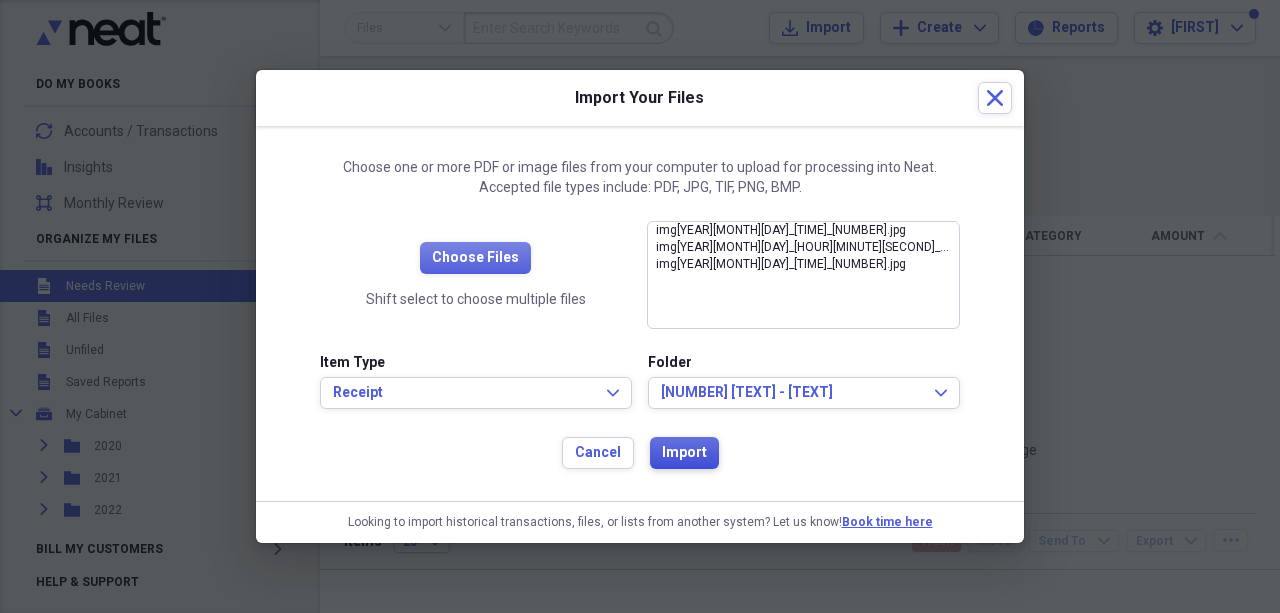 click on "Import" at bounding box center [684, 453] 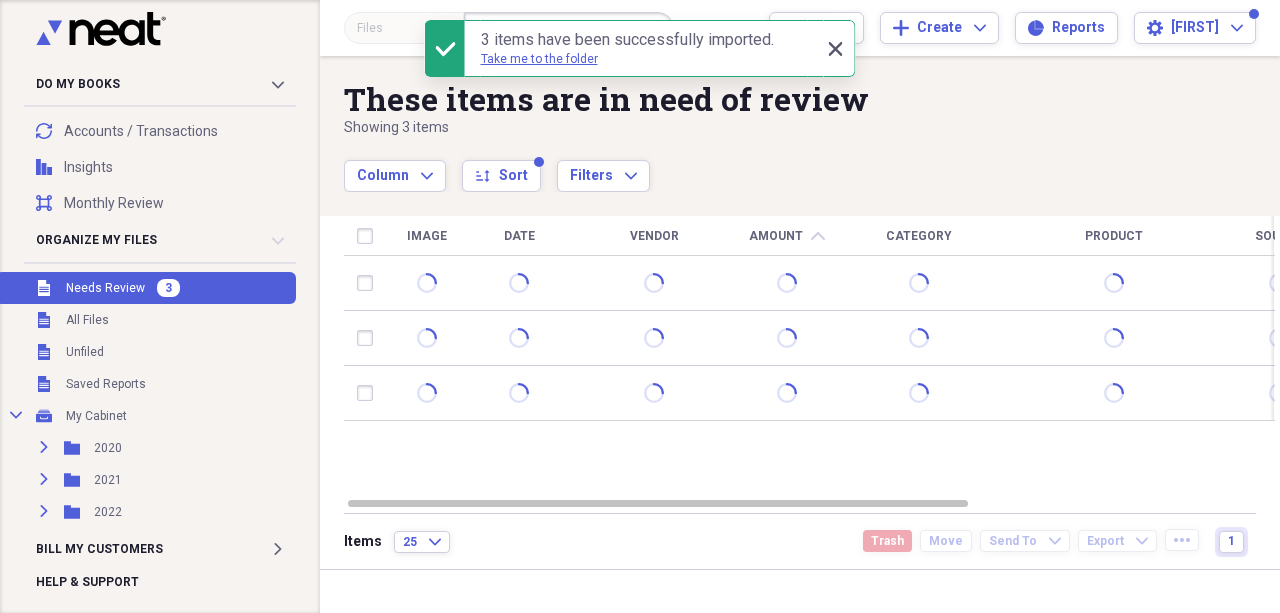 click on "Close" 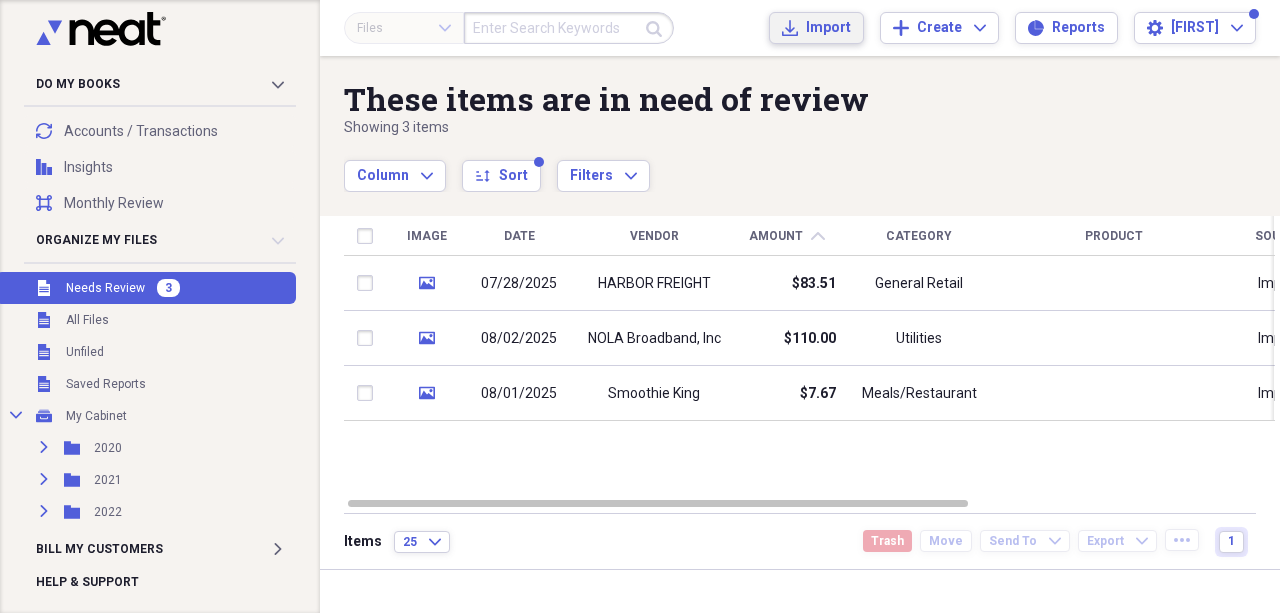 click on "Import Import" at bounding box center [816, 28] 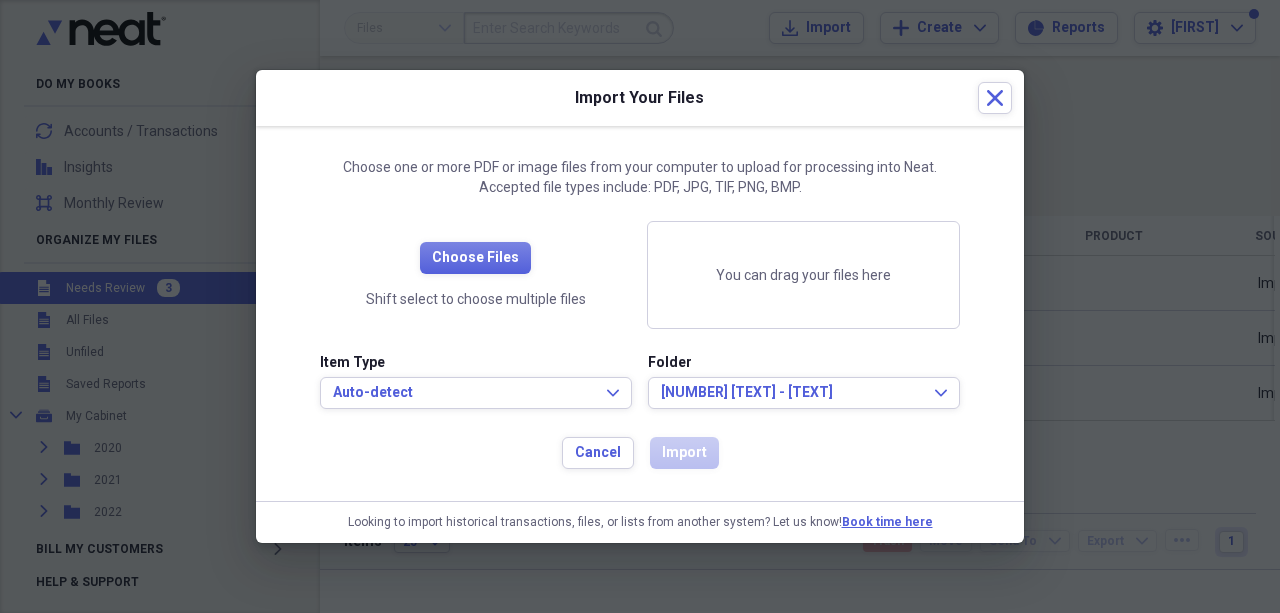 click on "Choose Files Shift select to choose multiple files" at bounding box center (475, 275) 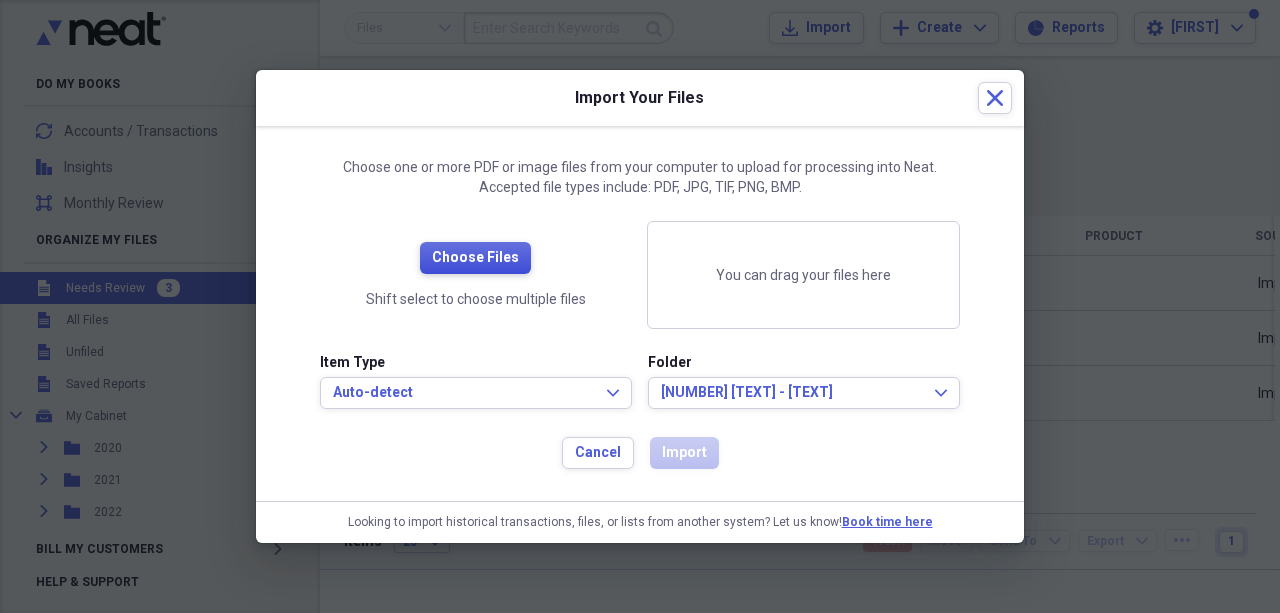 click on "Choose Files" at bounding box center (475, 258) 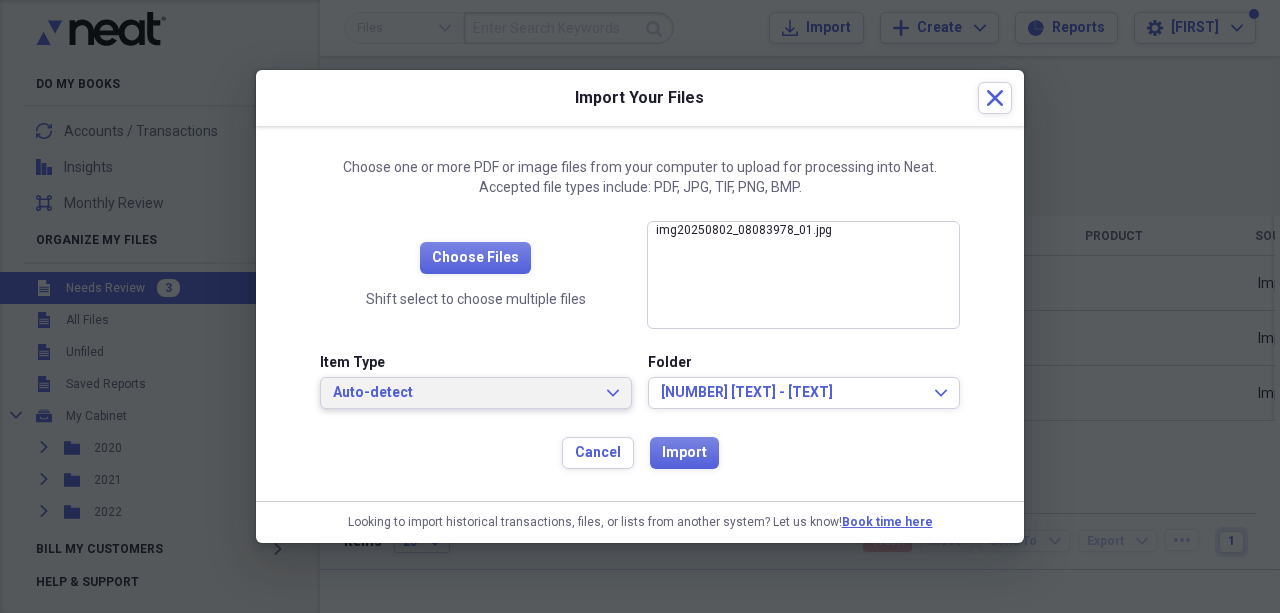 click on "Auto-detect Expand" at bounding box center (476, 393) 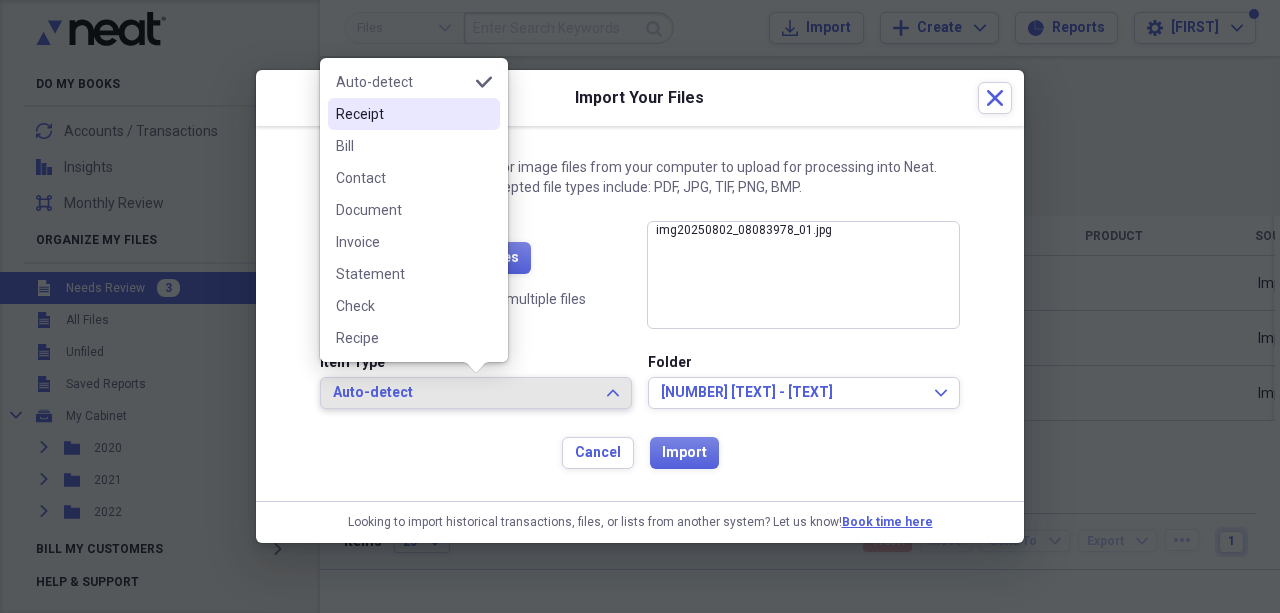 click on "Receipt" at bounding box center (402, 114) 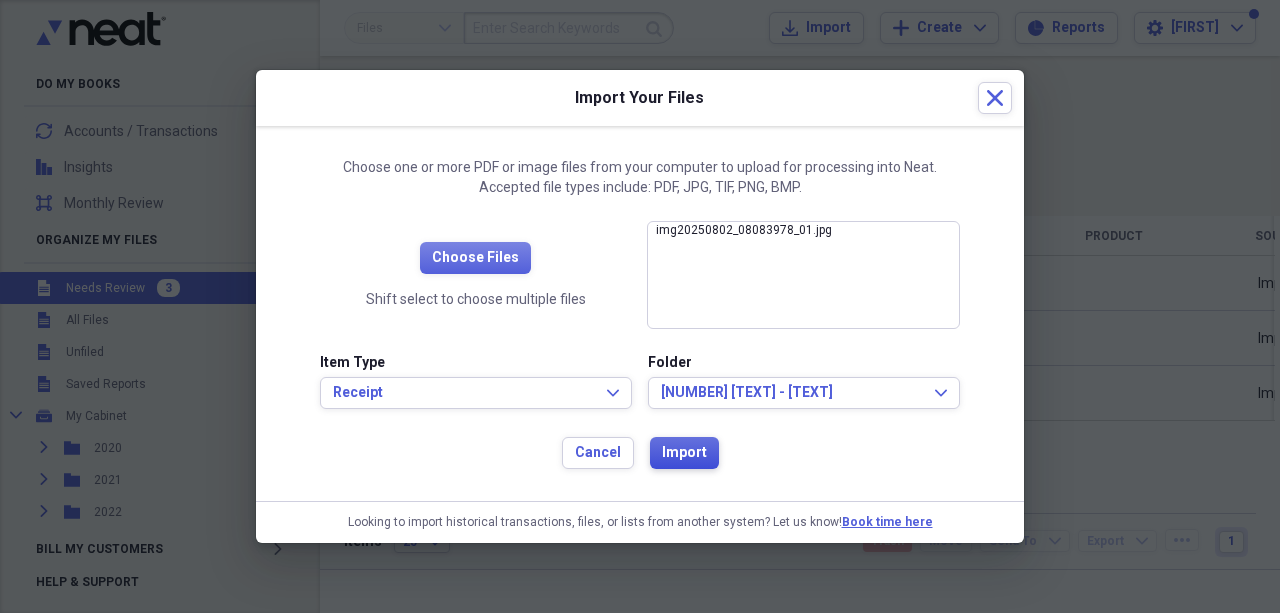 click on "Import" at bounding box center (684, 453) 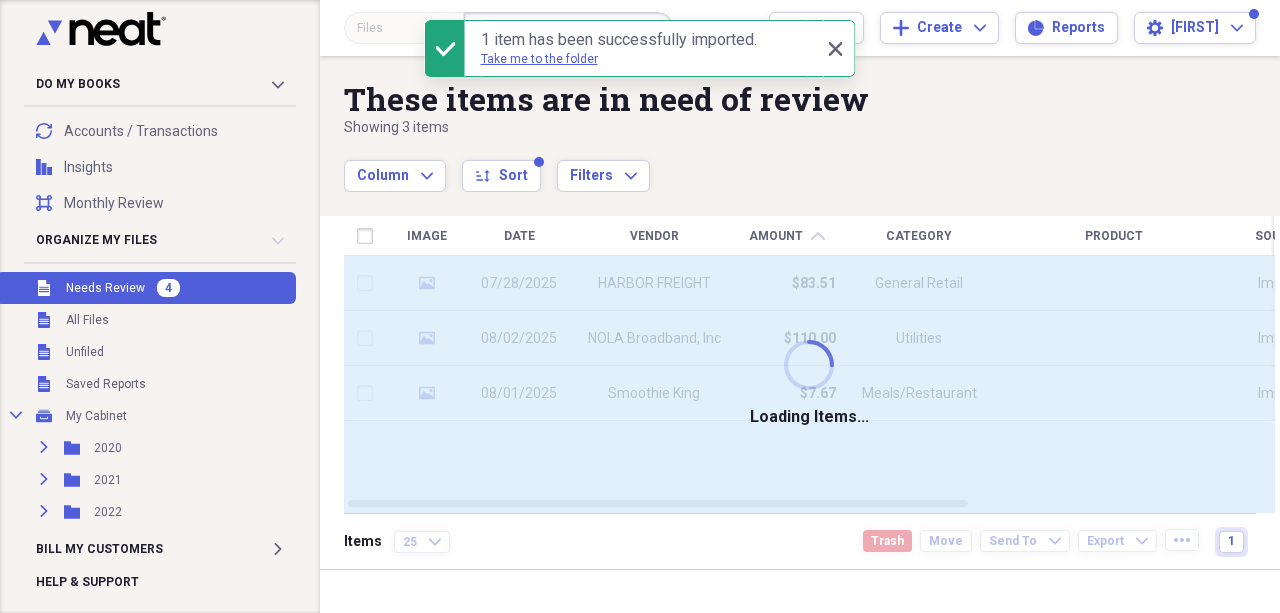 click on "Collapse My Cabinet My Cabinet Add Folder" at bounding box center (146, 416) 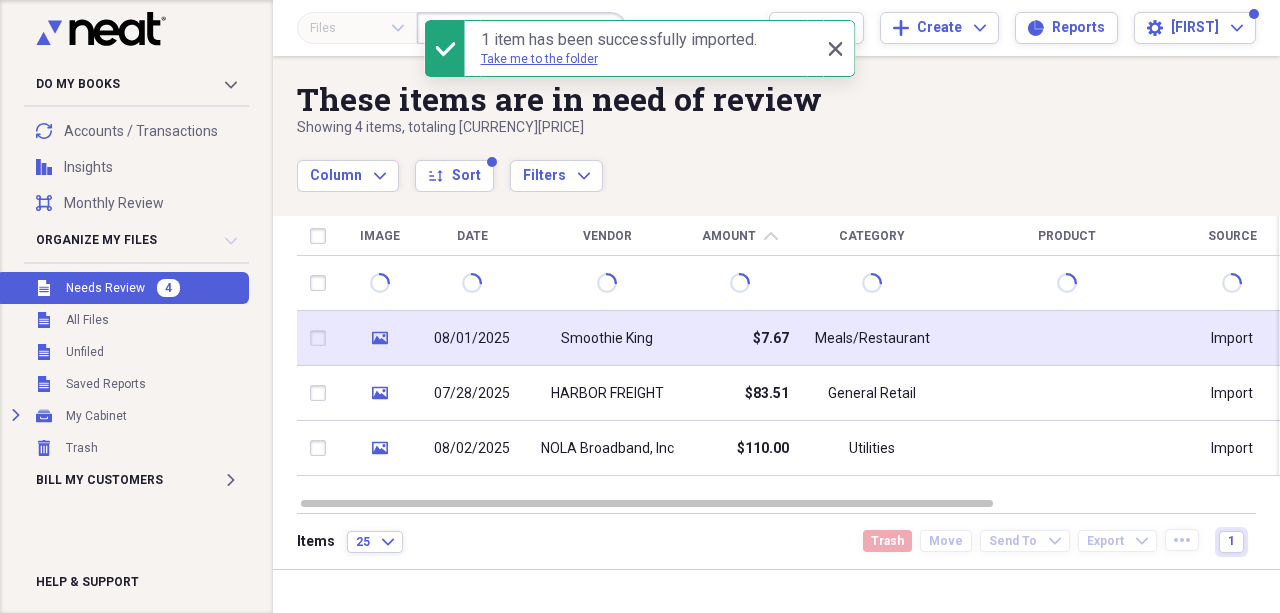 click on "Smoothie King" at bounding box center [607, 339] 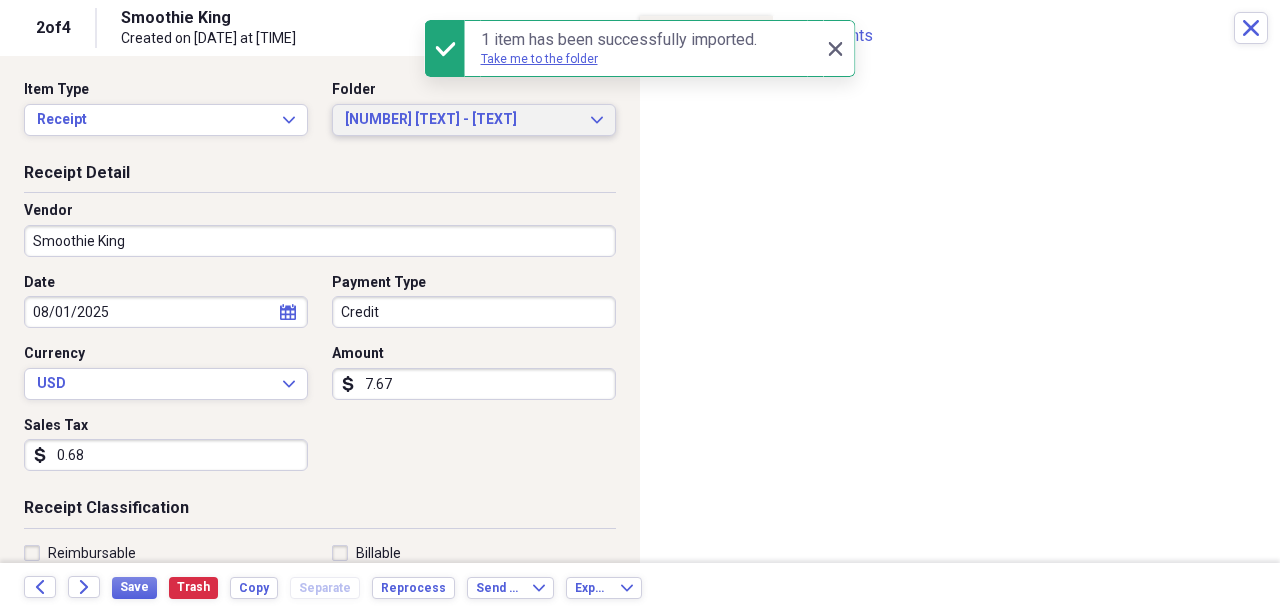 click on "[NUMBER] [TEXT] - [TEXT]" at bounding box center (462, 120) 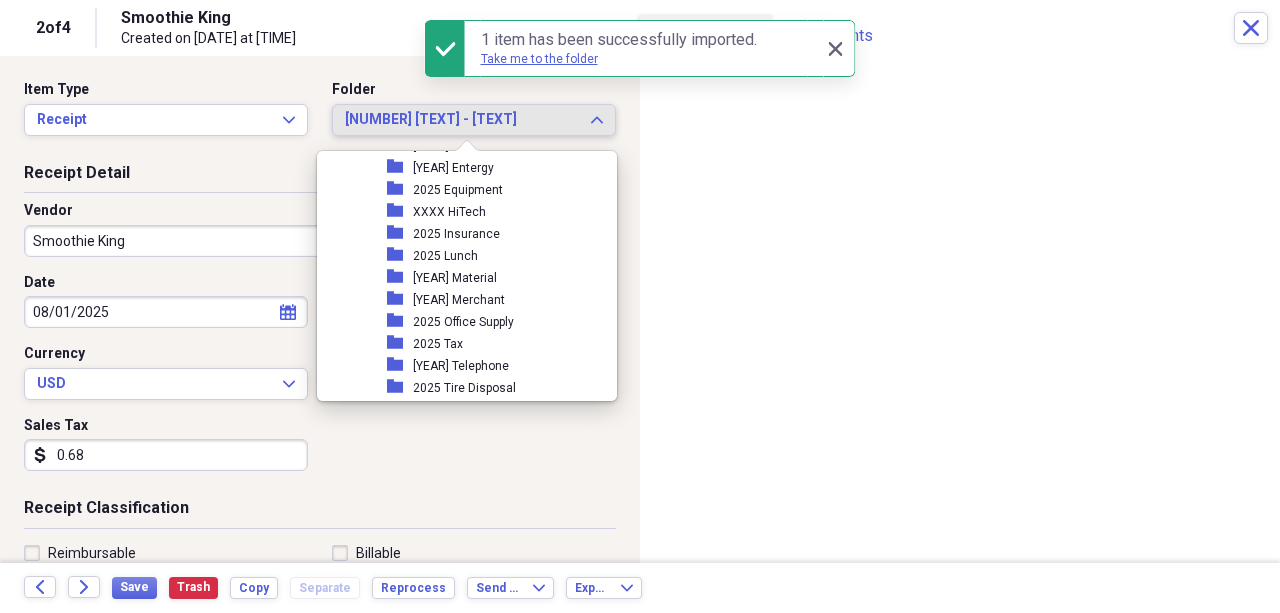 scroll, scrollTop: 2116, scrollLeft: 0, axis: vertical 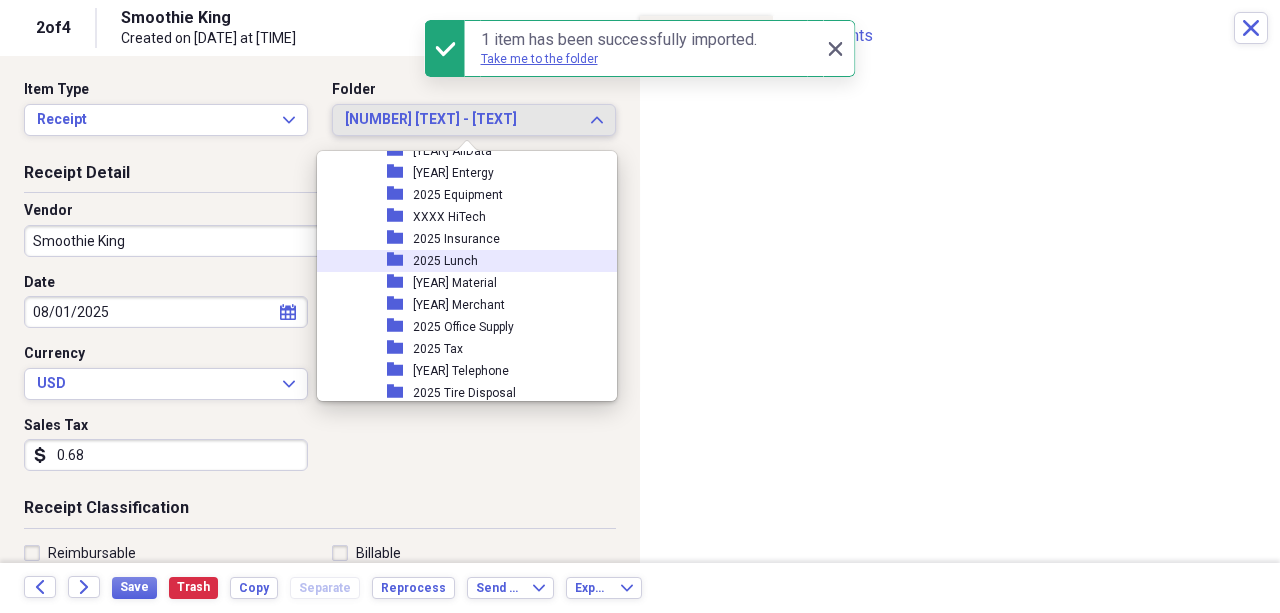 click on "2025 Lunch" at bounding box center (445, 261) 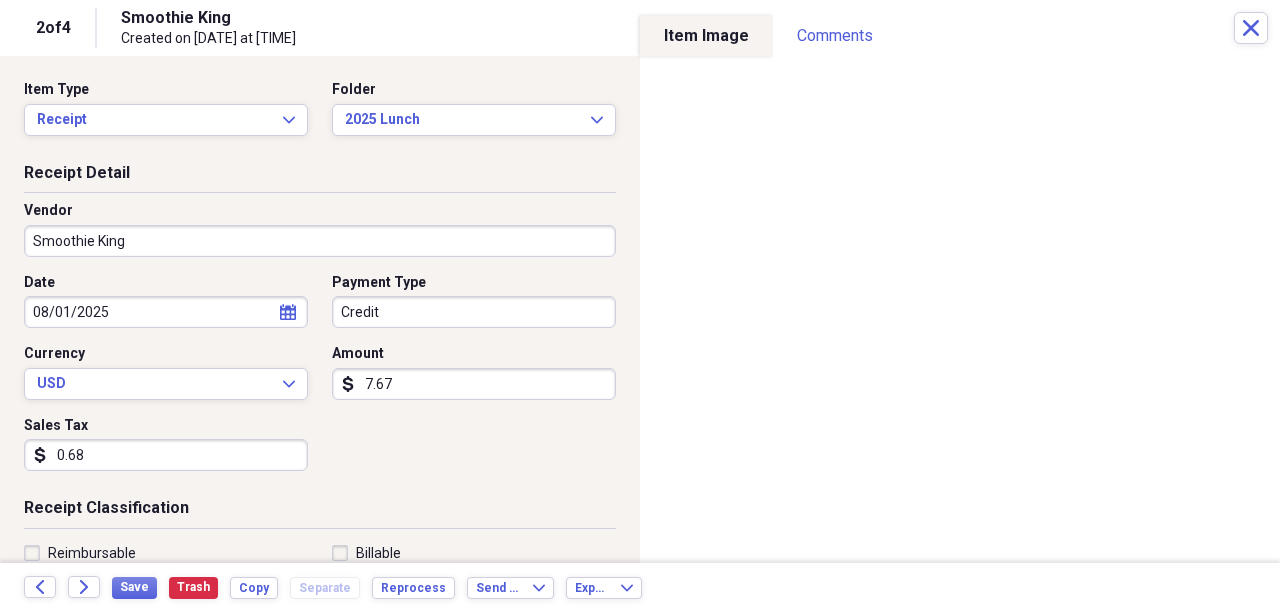 click on "Date [DATE]/[YEAR] calendar Calendar Payment Type Credit Currency USD Expand Amount dollar-sign [NUMBER].[NUMBER] Sales Tax dollar-sign [NUMBER].[NUMBER]" at bounding box center [320, 380] 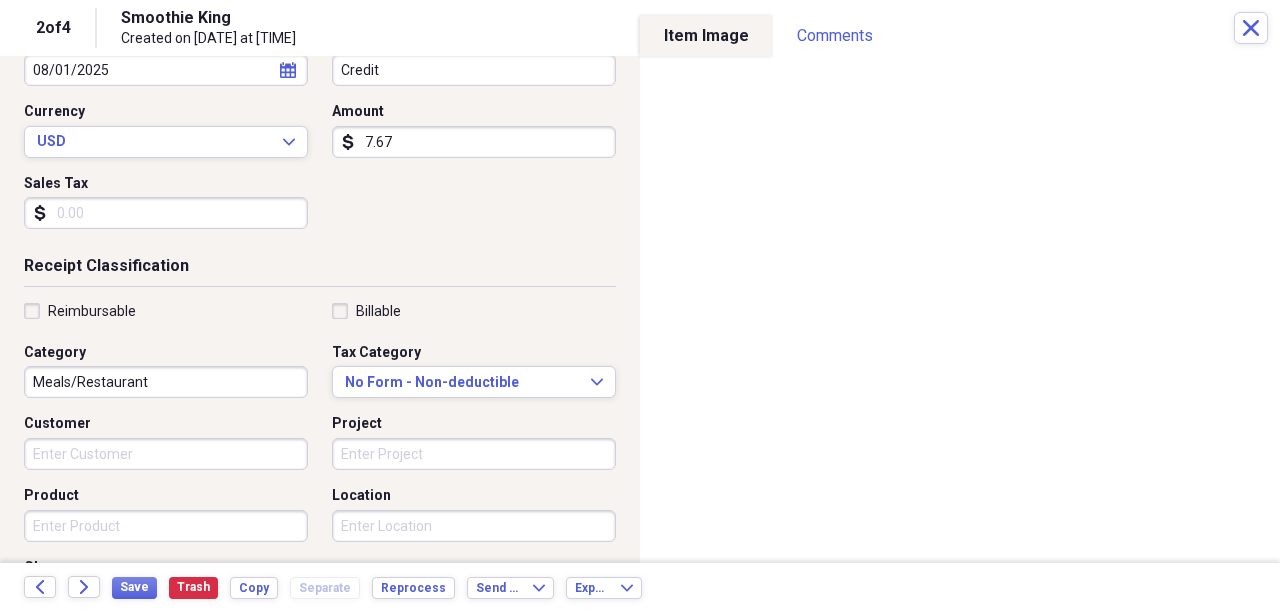 scroll, scrollTop: 266, scrollLeft: 0, axis: vertical 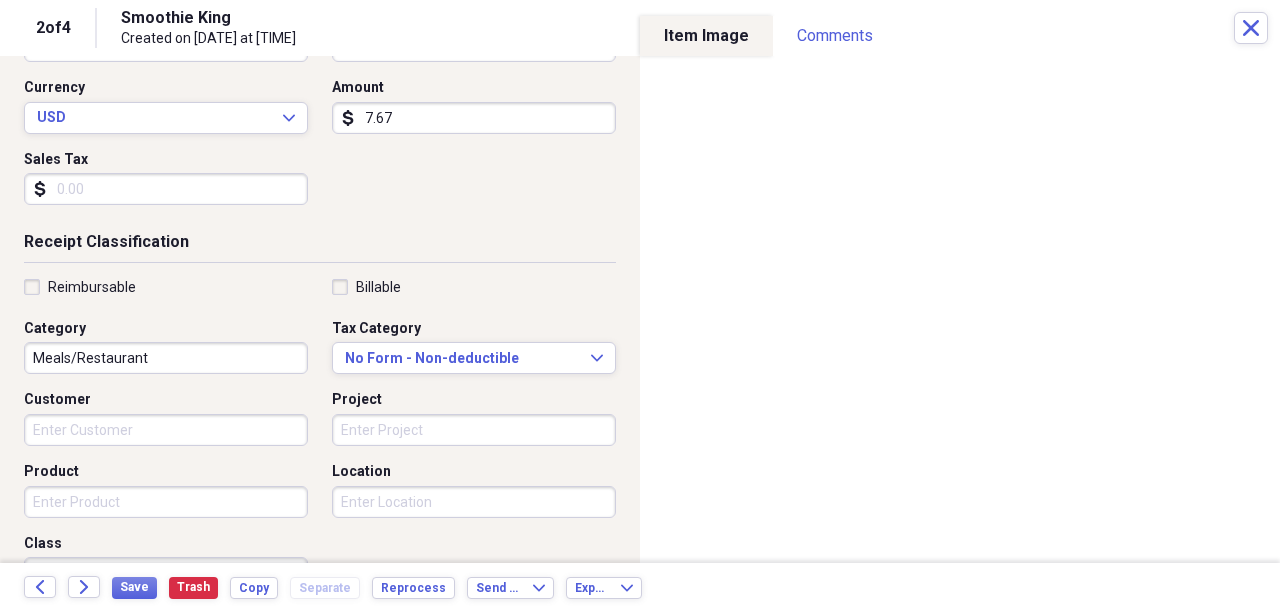 type 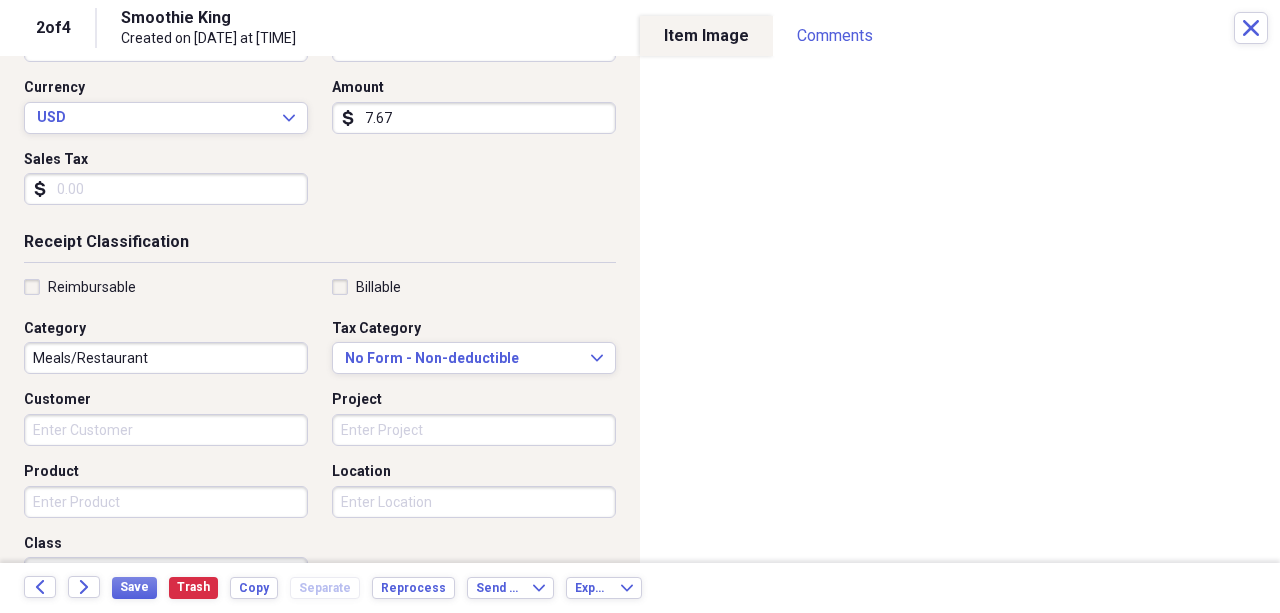 click on "Product" at bounding box center [166, 502] 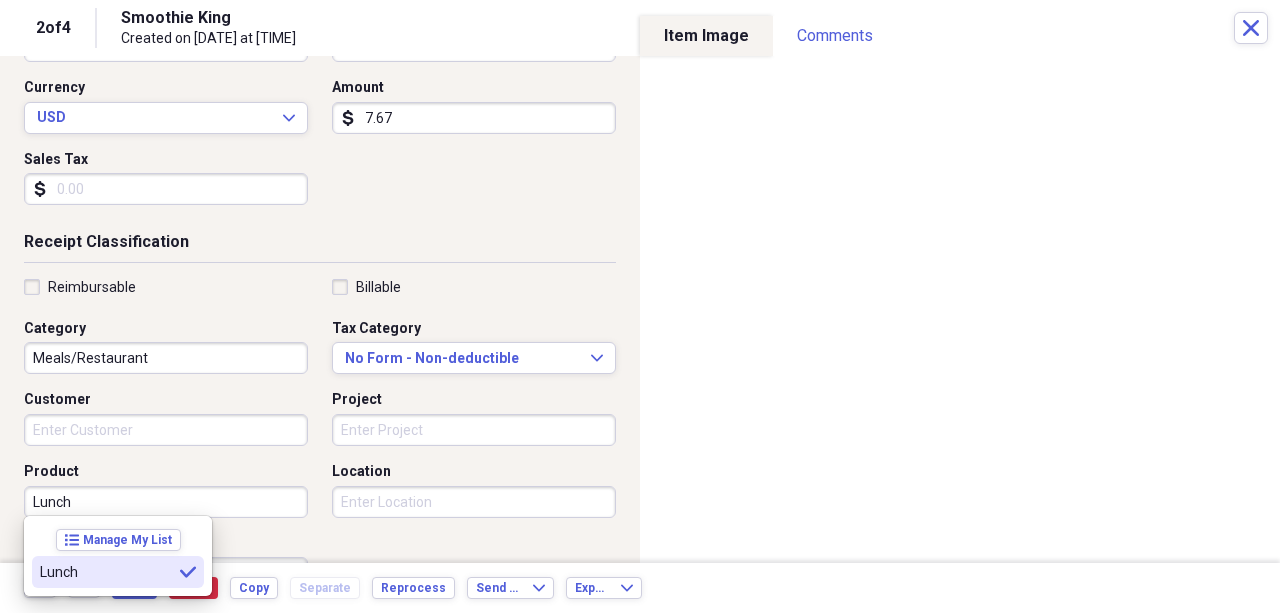 type on "Lunch" 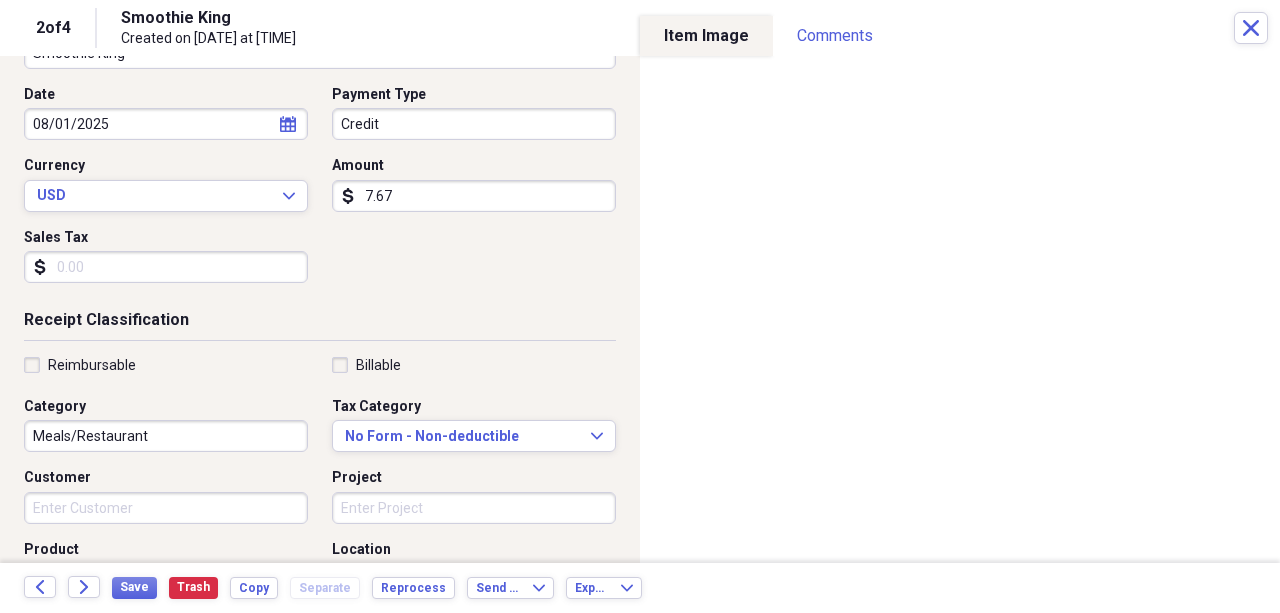 scroll, scrollTop: 66, scrollLeft: 0, axis: vertical 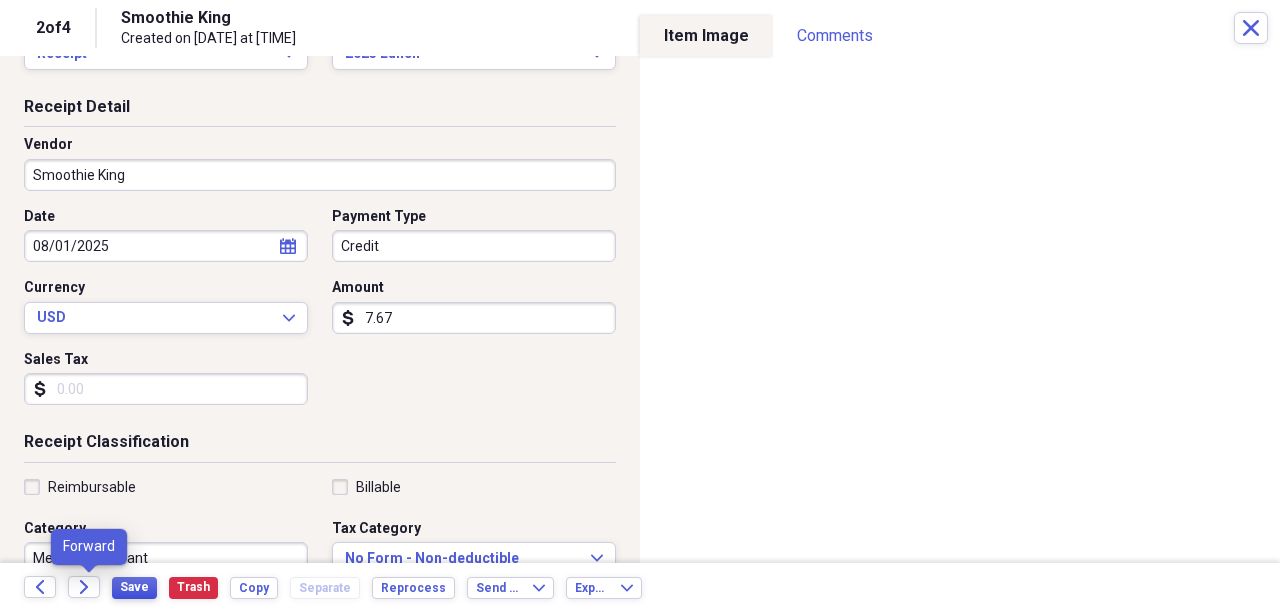 click on "Save" at bounding box center [134, 587] 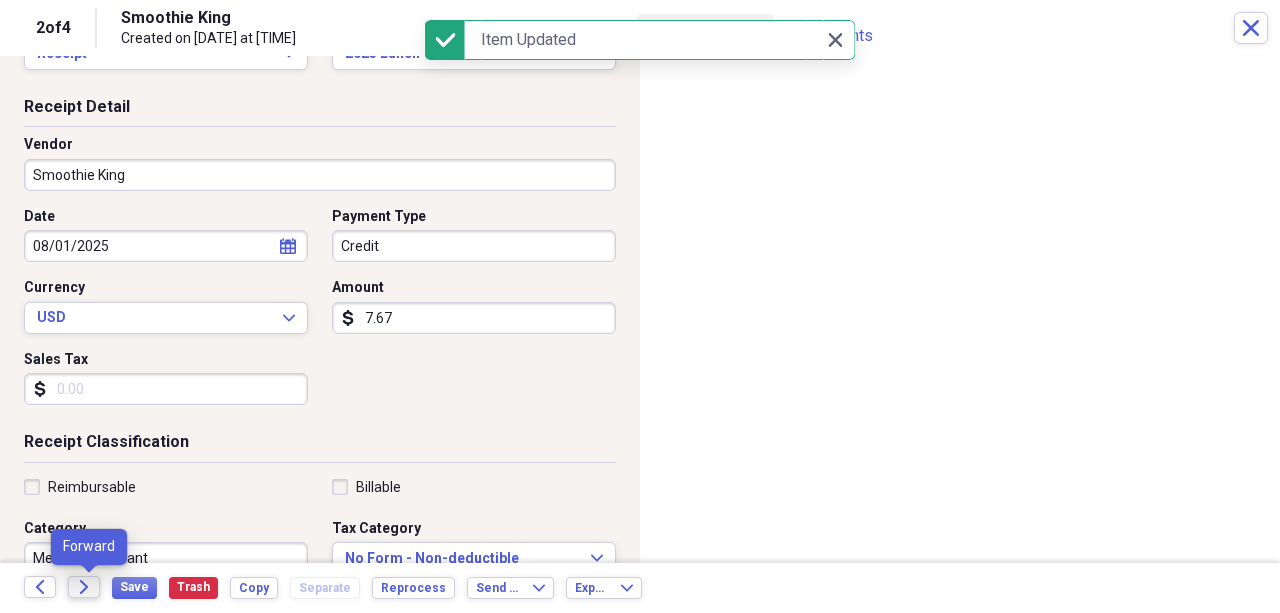 click on "Forward" at bounding box center (84, 587) 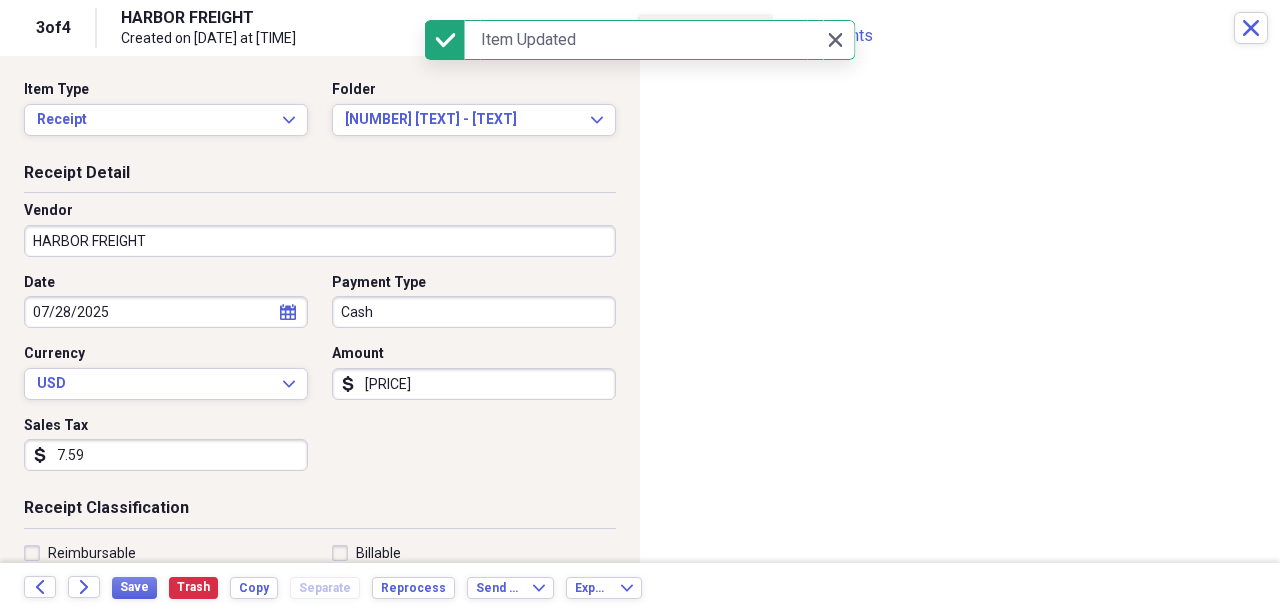 click on "Item Type Receipt Expand Folder [YEAR] A Scan - New Expand" at bounding box center (320, 116) 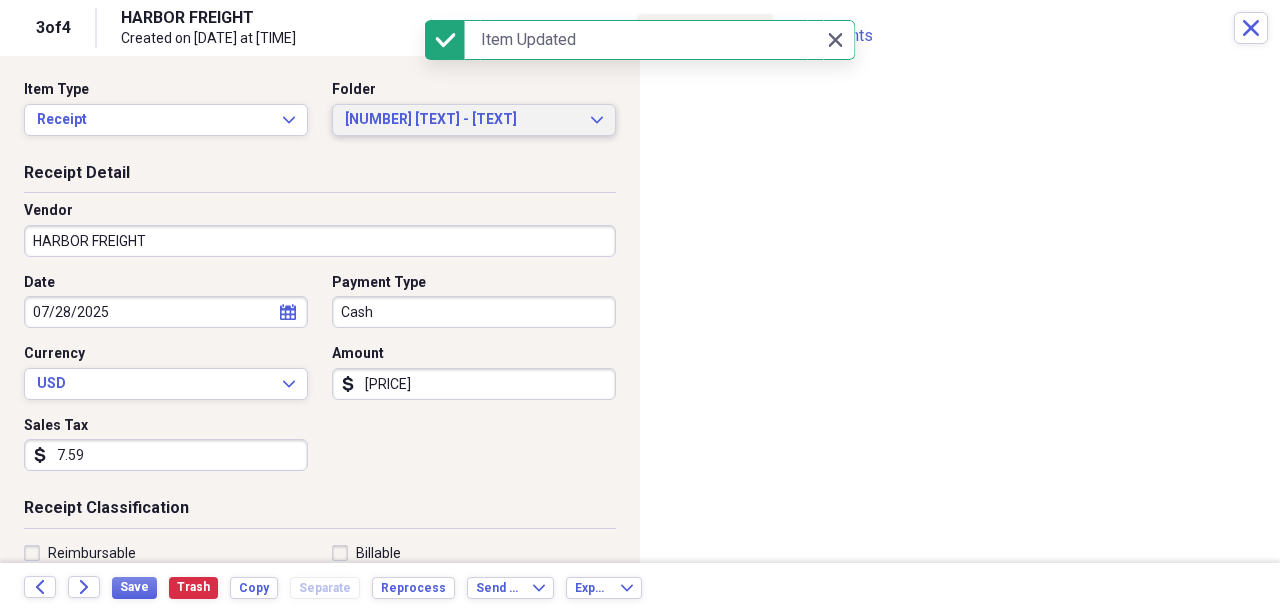 click on "[NUMBER] [TEXT] - [TEXT]" at bounding box center (462, 120) 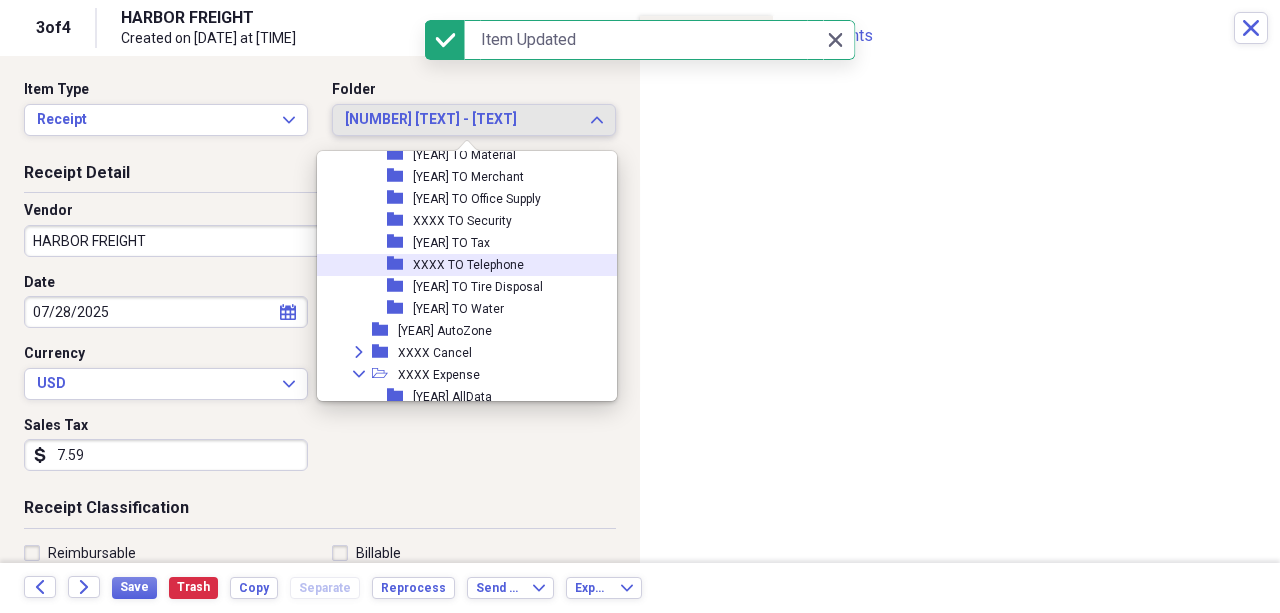 scroll, scrollTop: 1849, scrollLeft: 0, axis: vertical 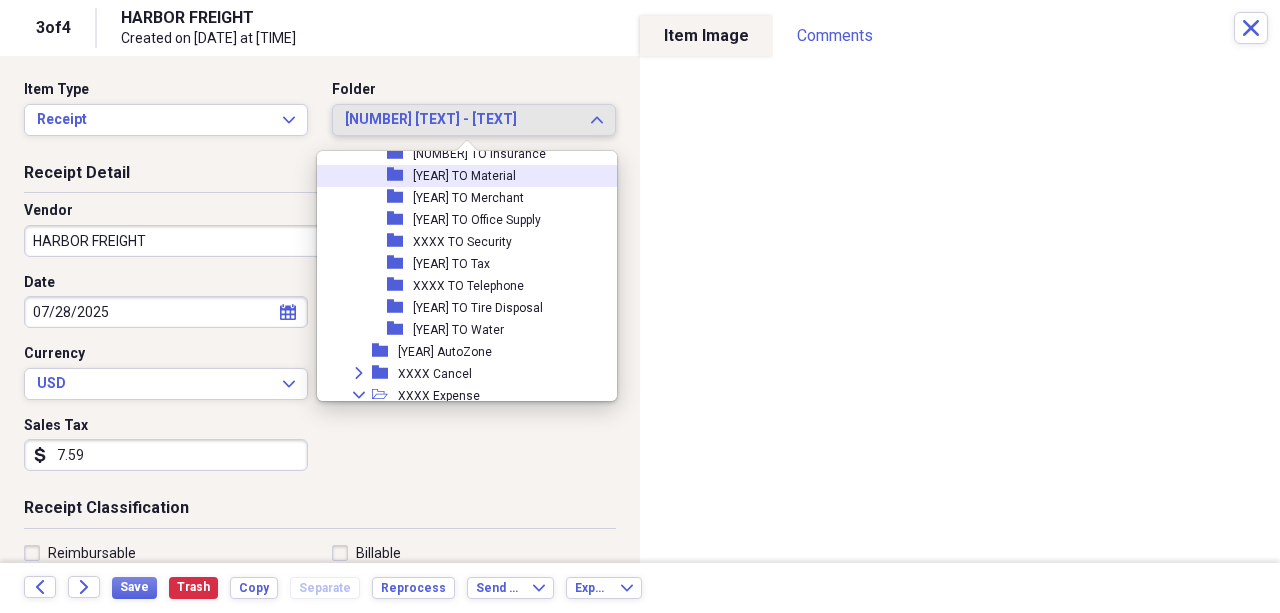 click on "[YEAR] TO Material" at bounding box center (464, 176) 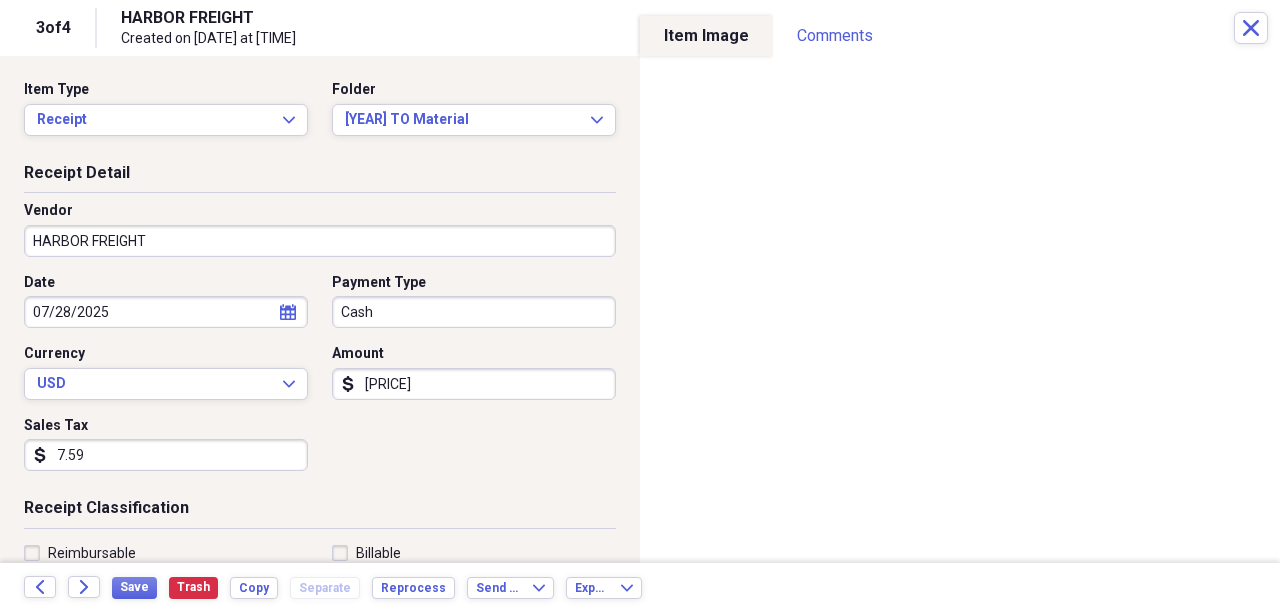 click on "HARBOR FREIGHT" at bounding box center [320, 241] 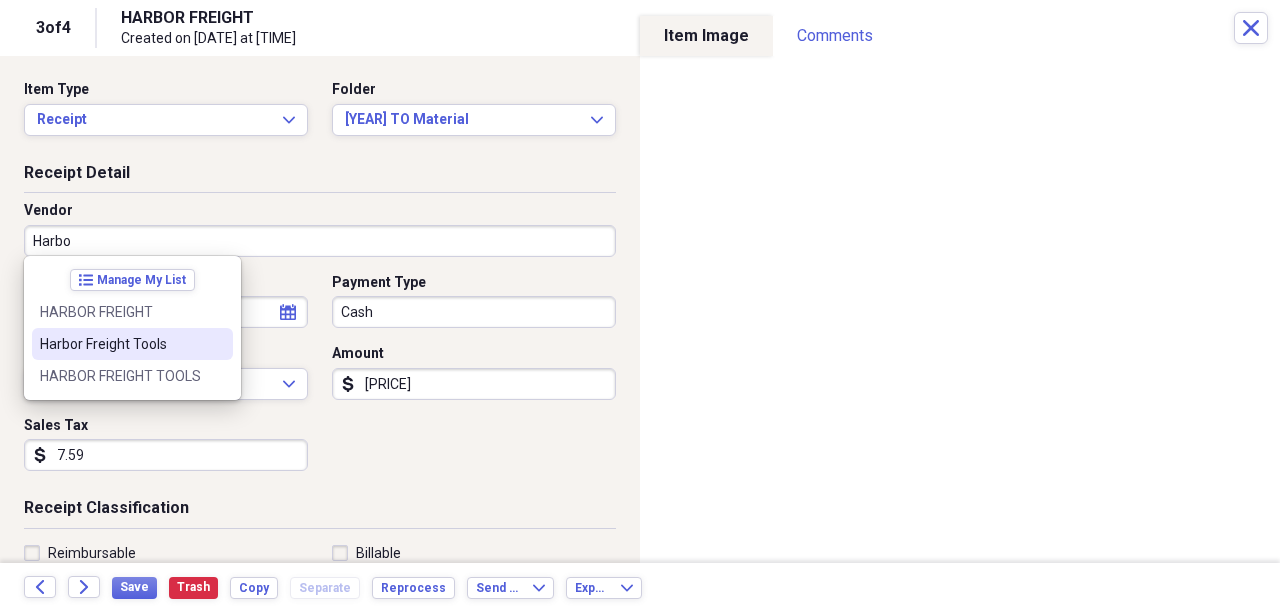 click on "Harbor Freight Tools" at bounding box center [120, 344] 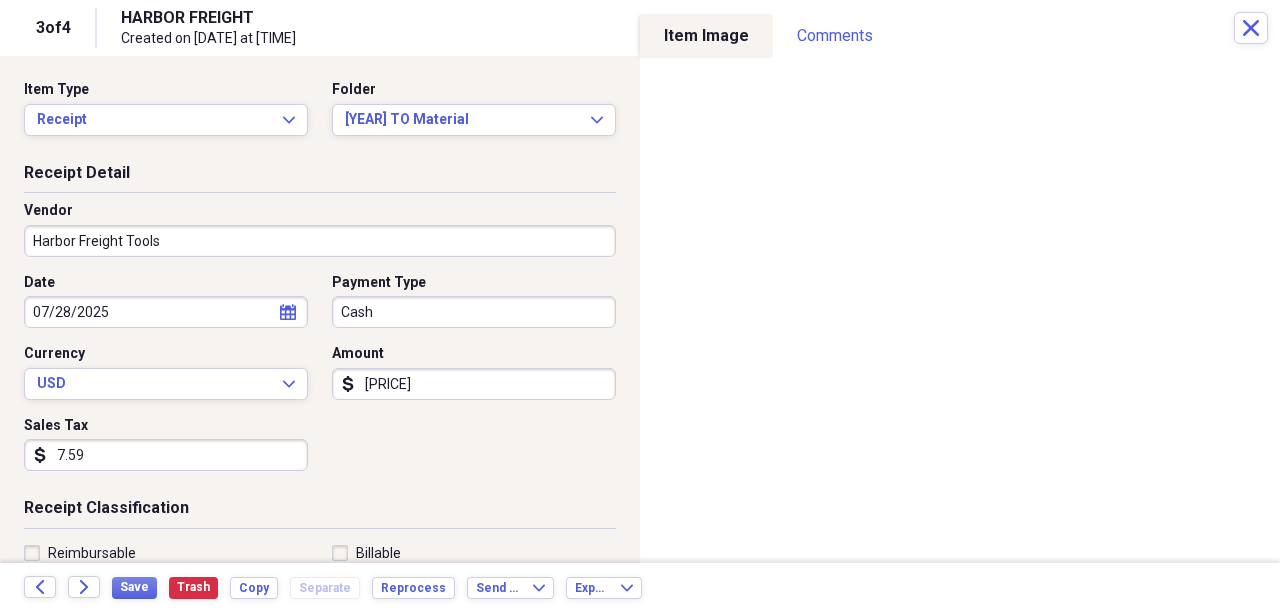 type on "Meals/Restaurants" 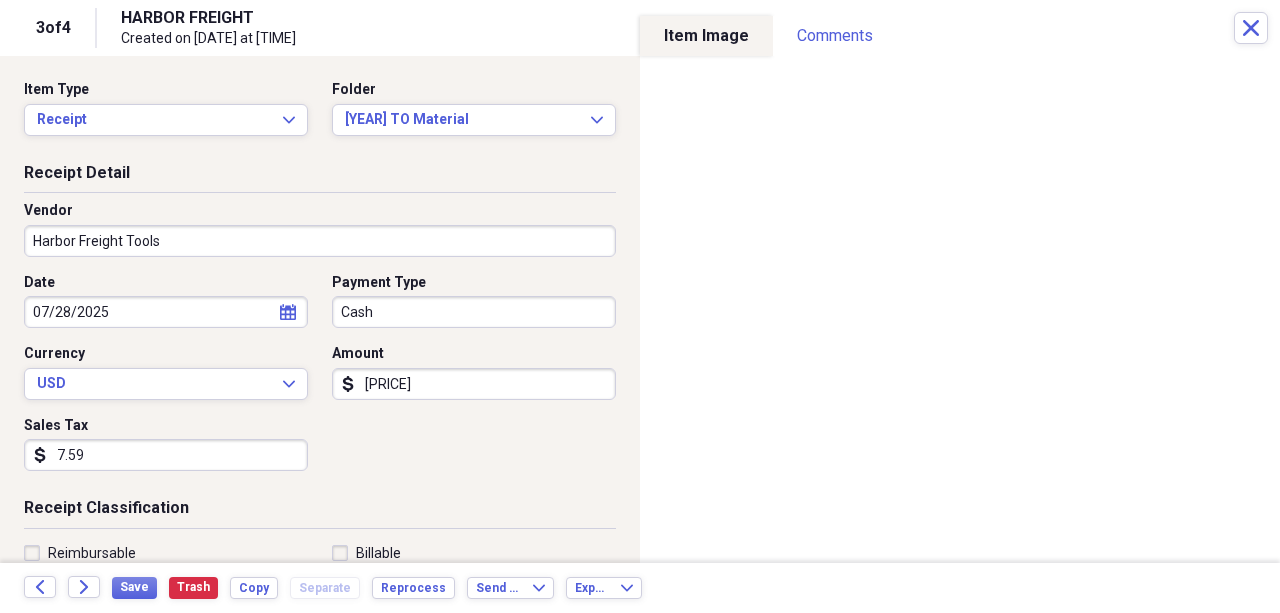 click on "7.59" at bounding box center [166, 455] 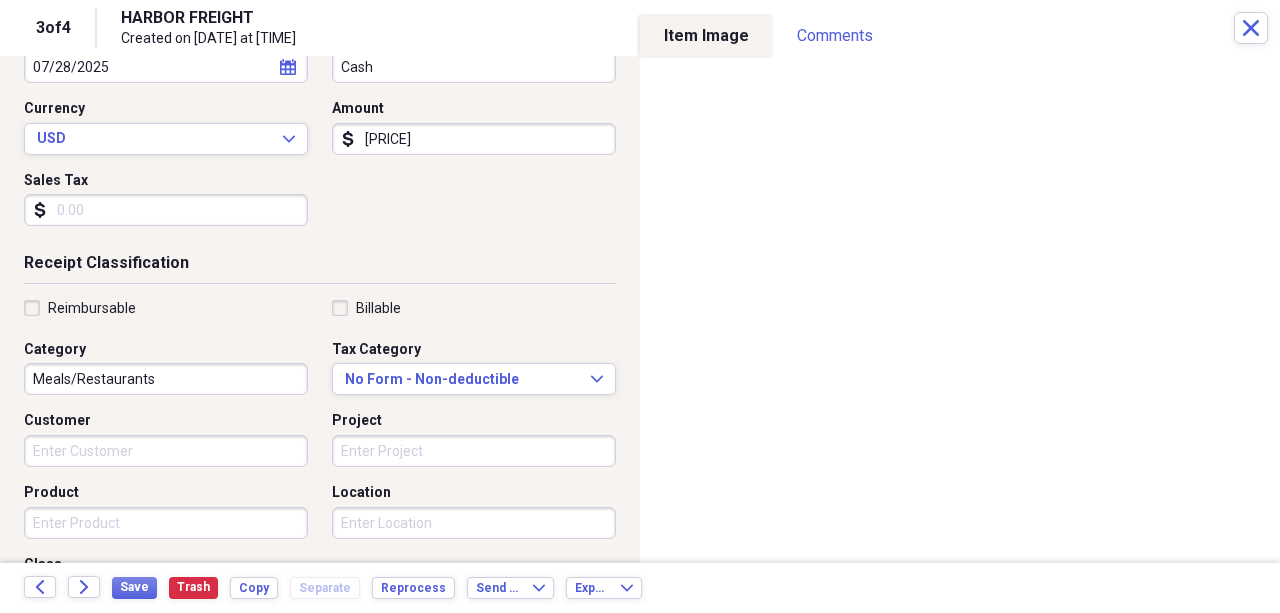 scroll, scrollTop: 266, scrollLeft: 0, axis: vertical 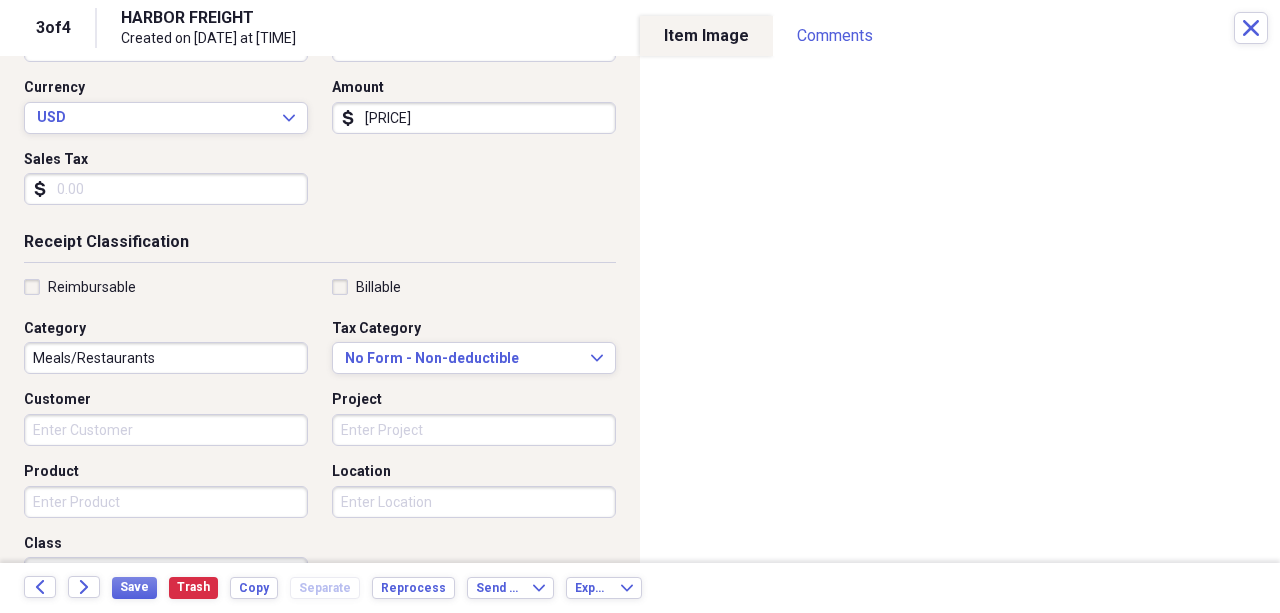 type 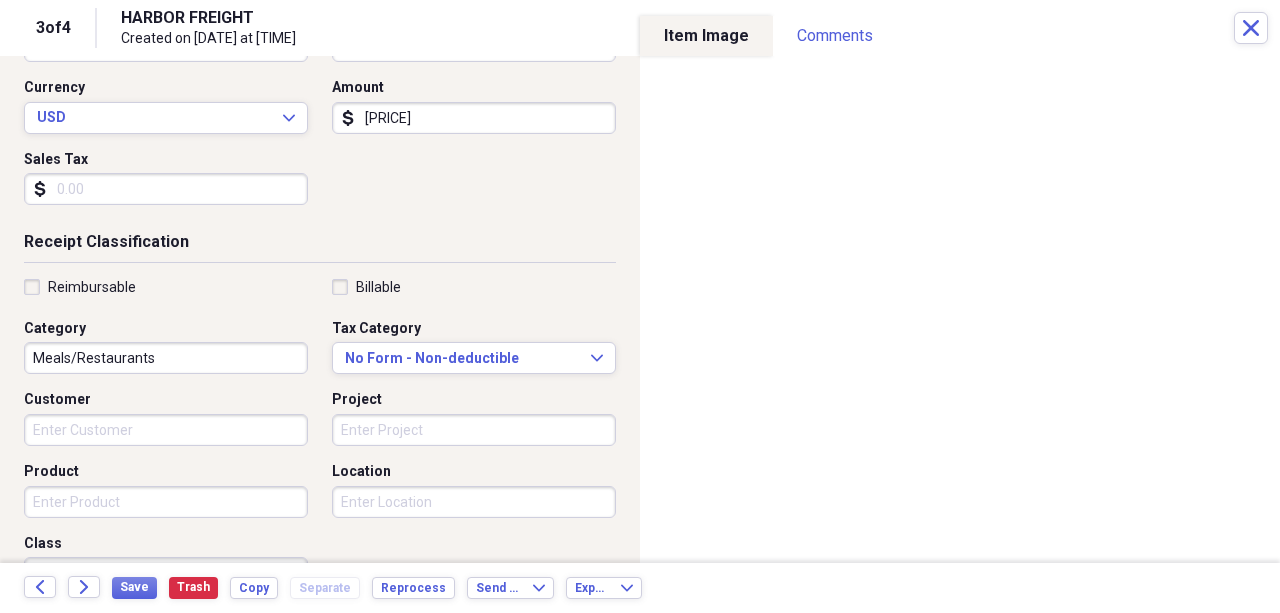 click on "Product" at bounding box center (166, 502) 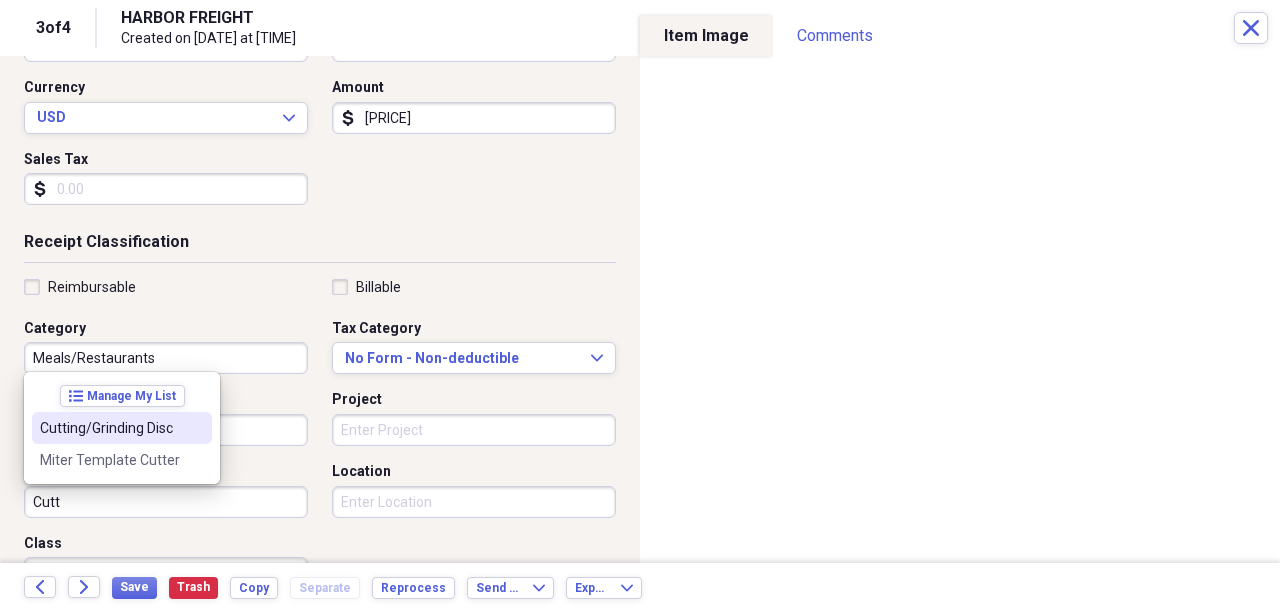 click on "Cutting/Grinding Disc" at bounding box center (110, 428) 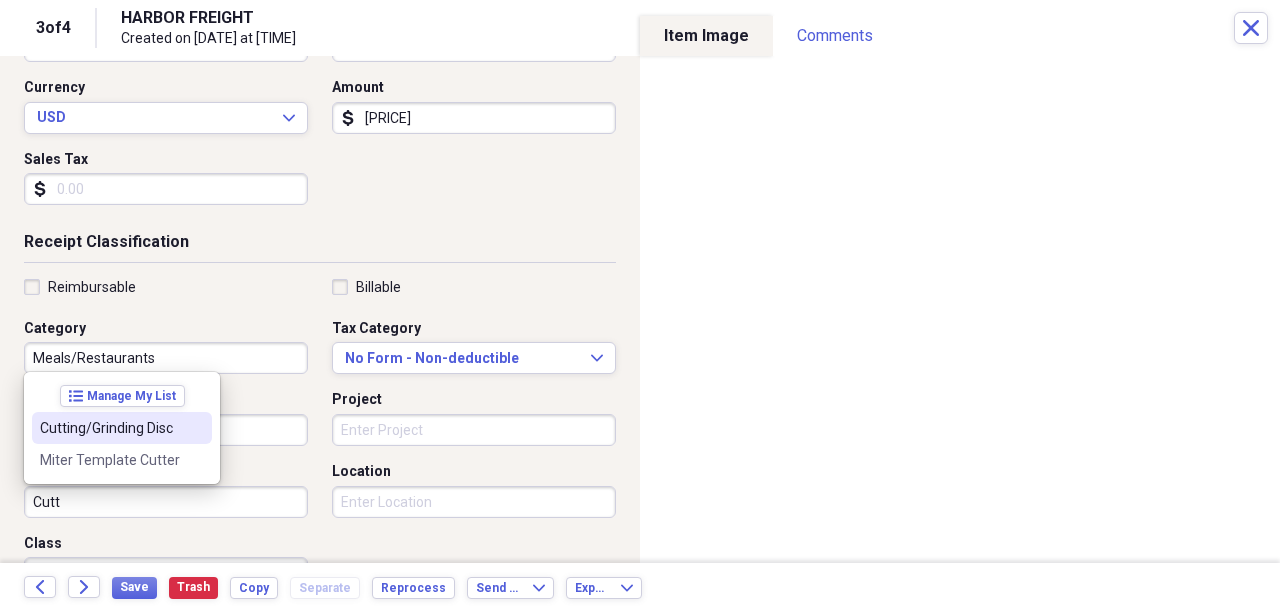 type on "Cutting/Grinding Disc" 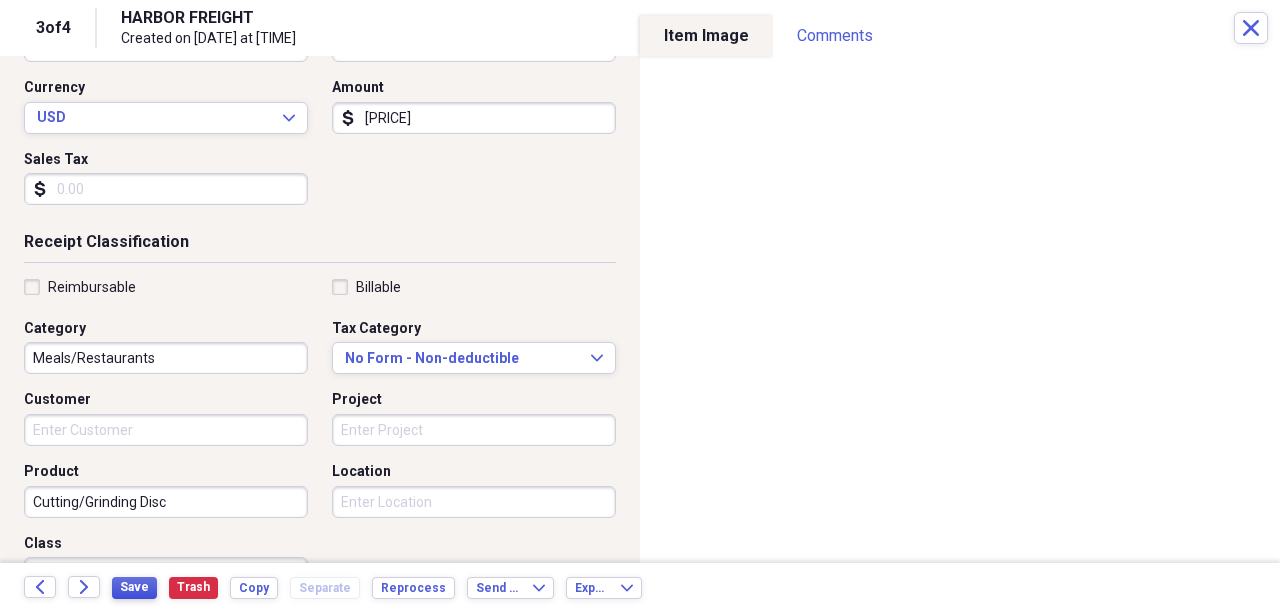 click on "Save" at bounding box center [134, 587] 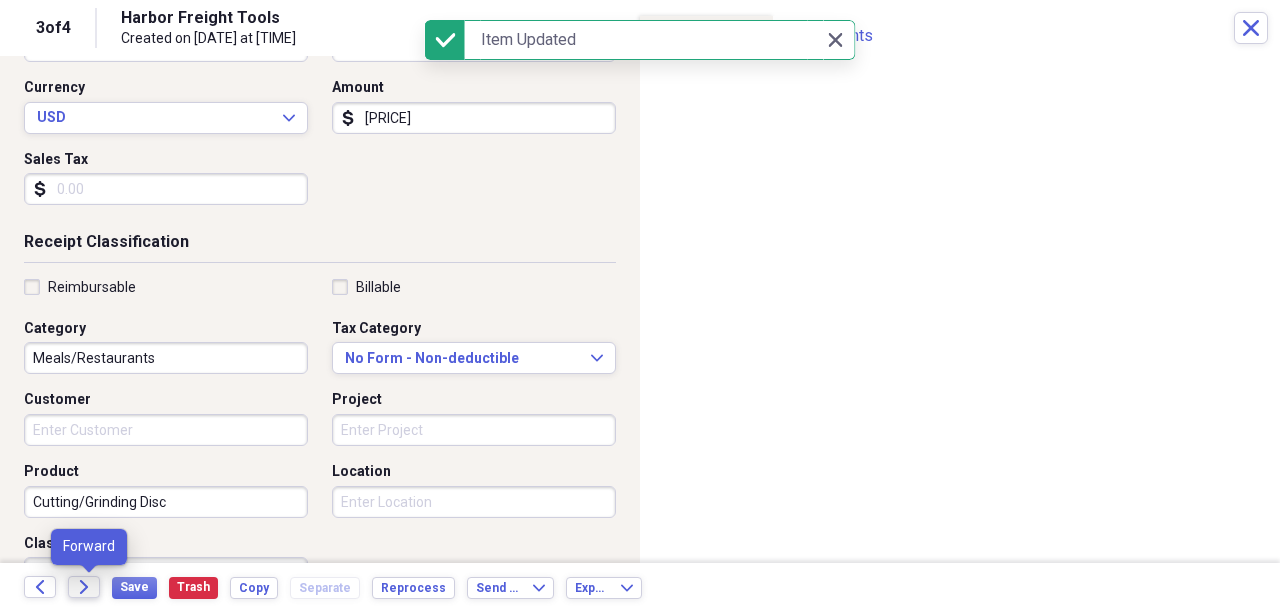 click on "Forward" 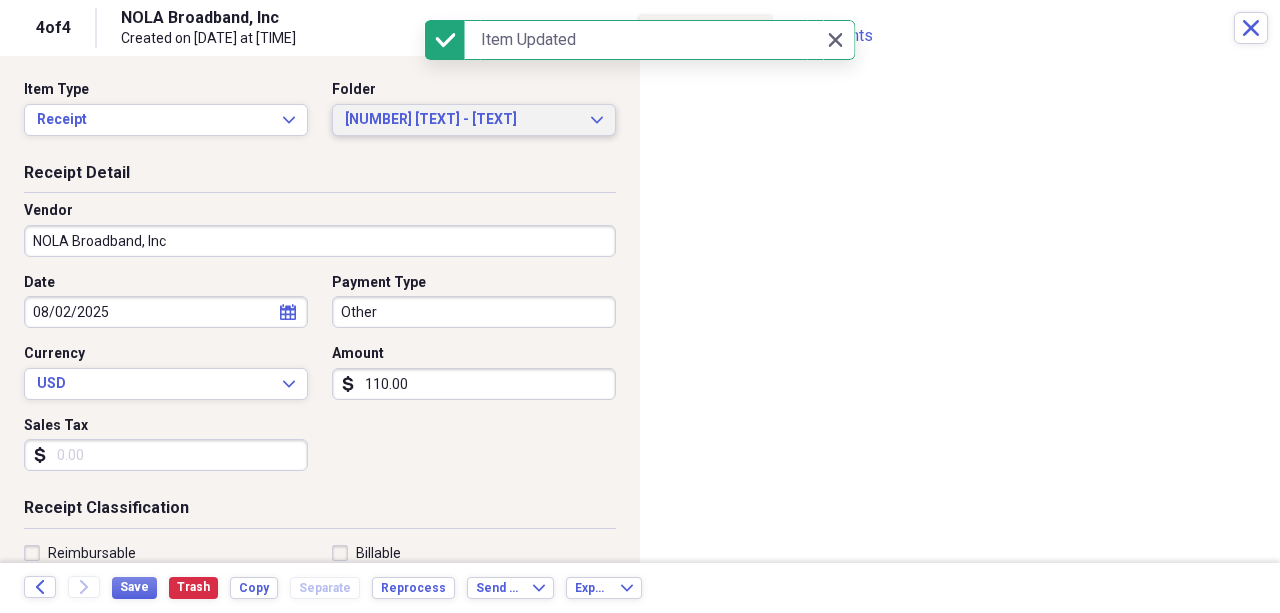 click on "[NUMBER] [TEXT] - [TEXT]" at bounding box center (462, 120) 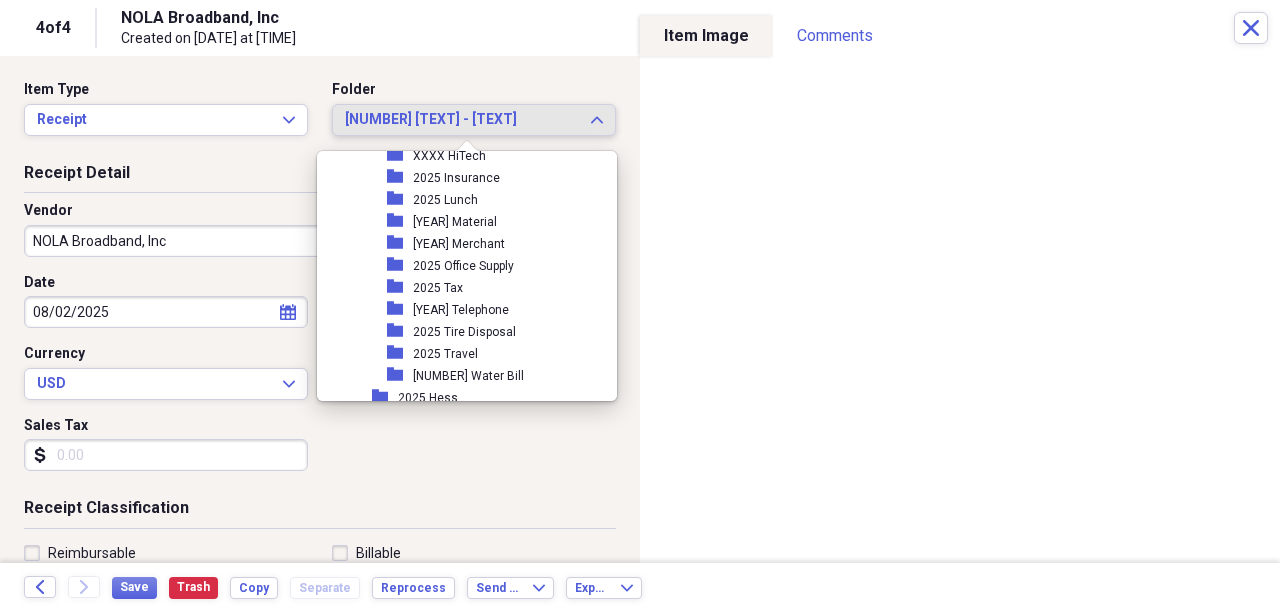 scroll, scrollTop: 2116, scrollLeft: 0, axis: vertical 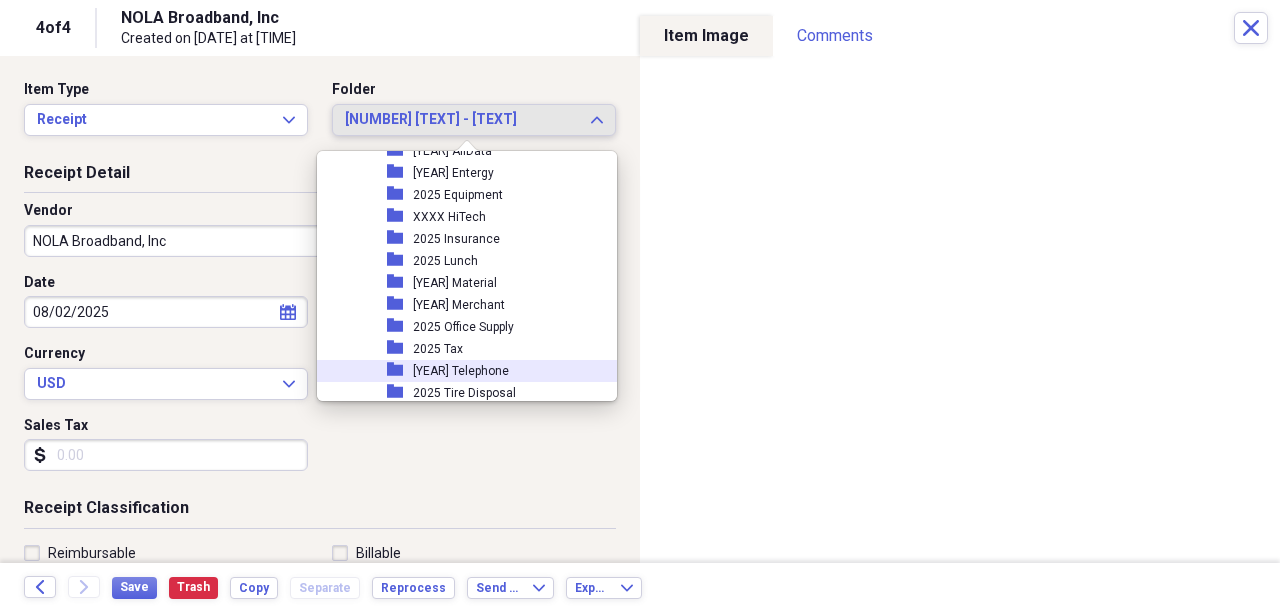 click on "[YEAR] Telephone" at bounding box center [461, 371] 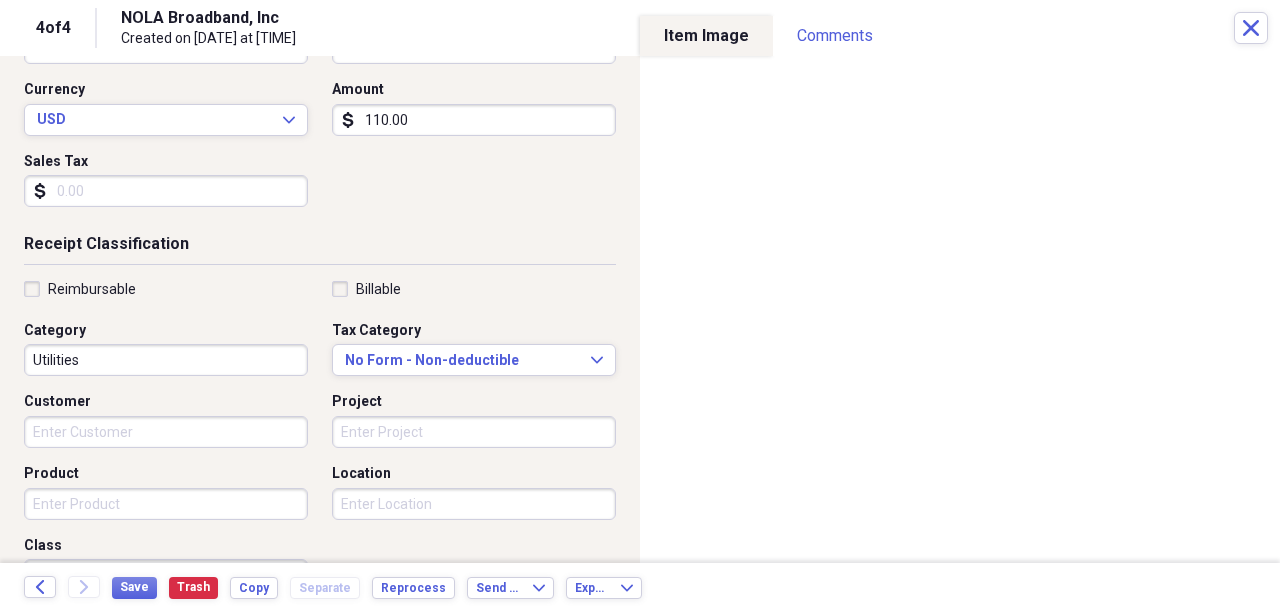 scroll, scrollTop: 333, scrollLeft: 0, axis: vertical 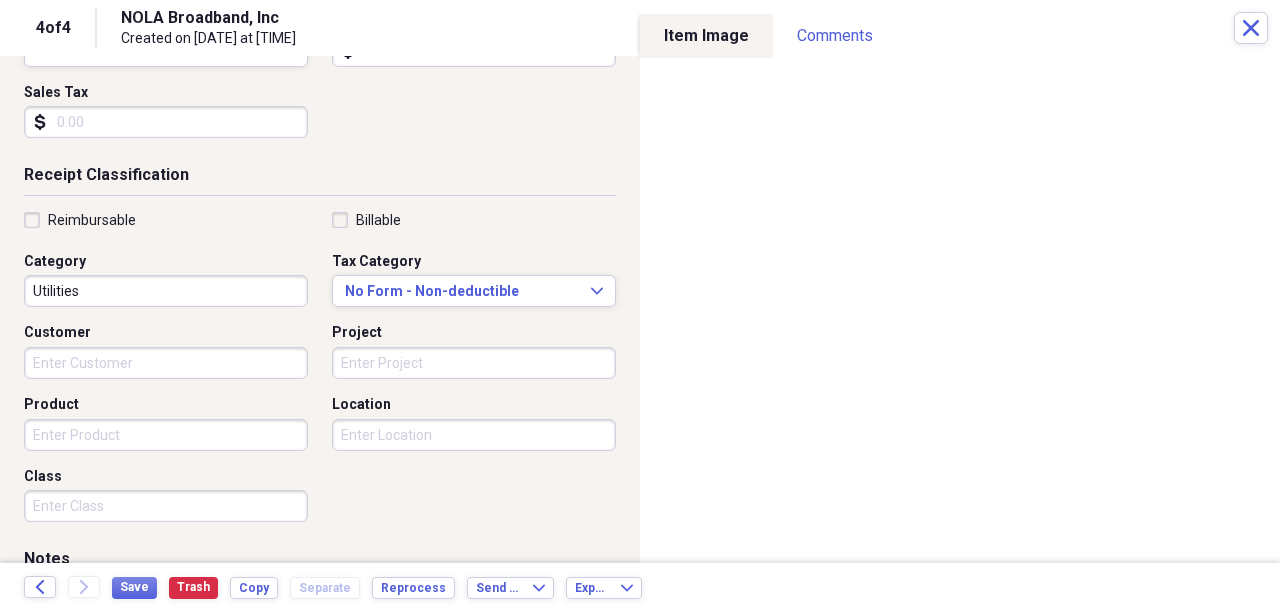 click on "Product" at bounding box center (166, 435) 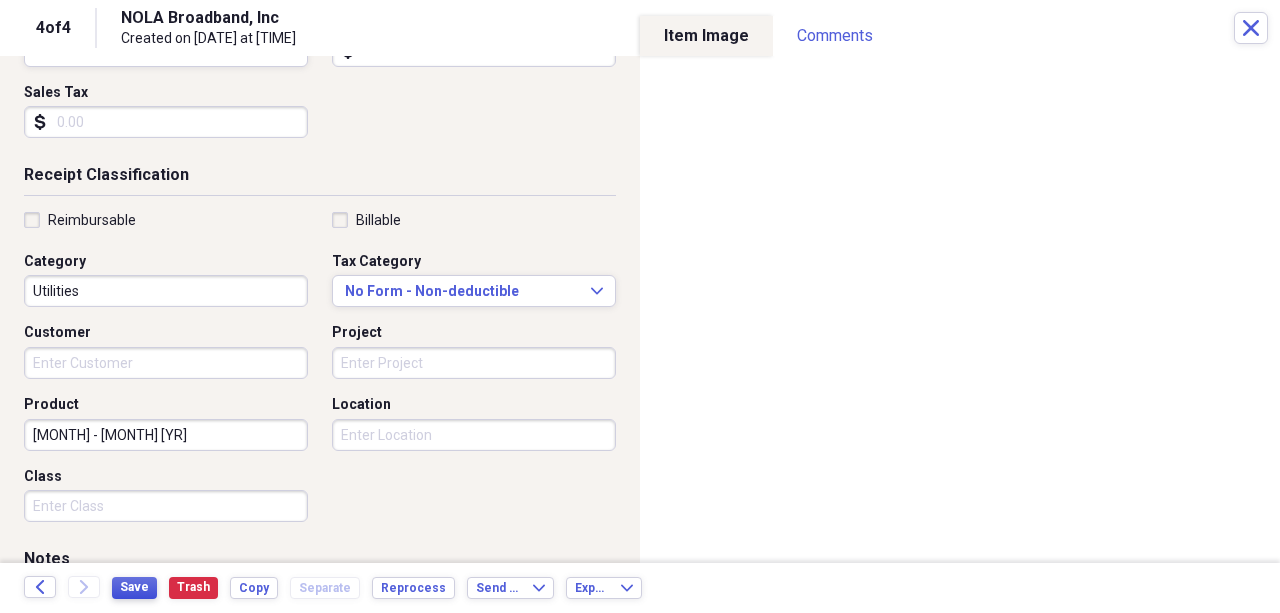 type on "[MONTH] - [MONTH] [YR]" 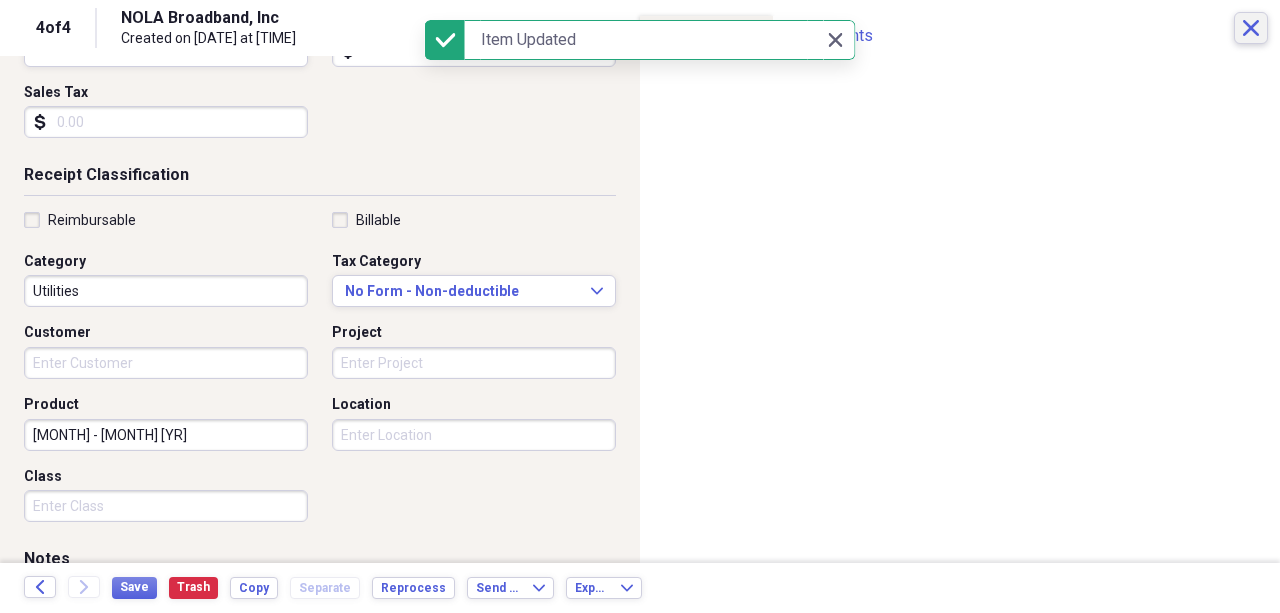 click on "Close" at bounding box center (1251, 28) 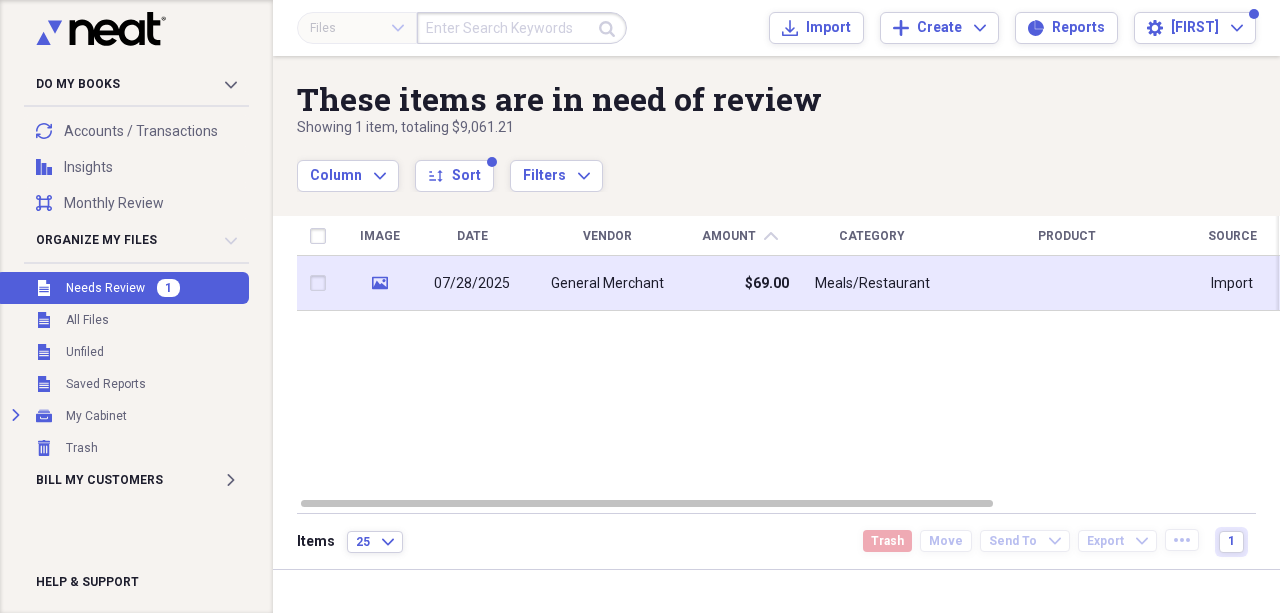 click on "07/28/2025" at bounding box center [472, 284] 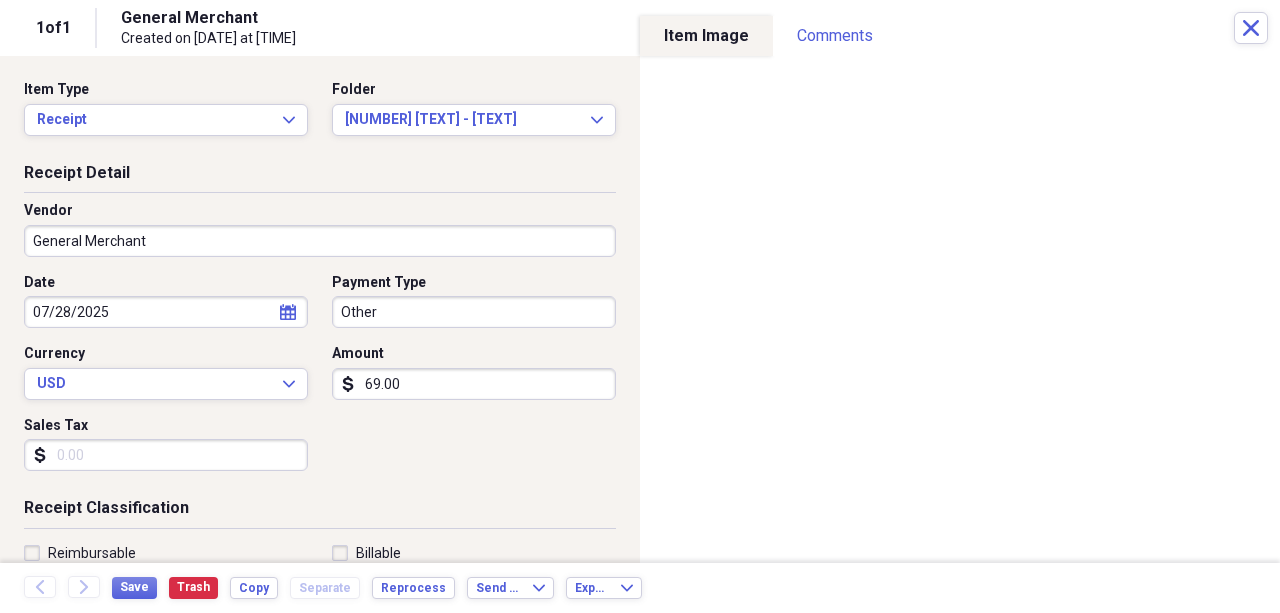 click on "General Merchant" at bounding box center (320, 241) 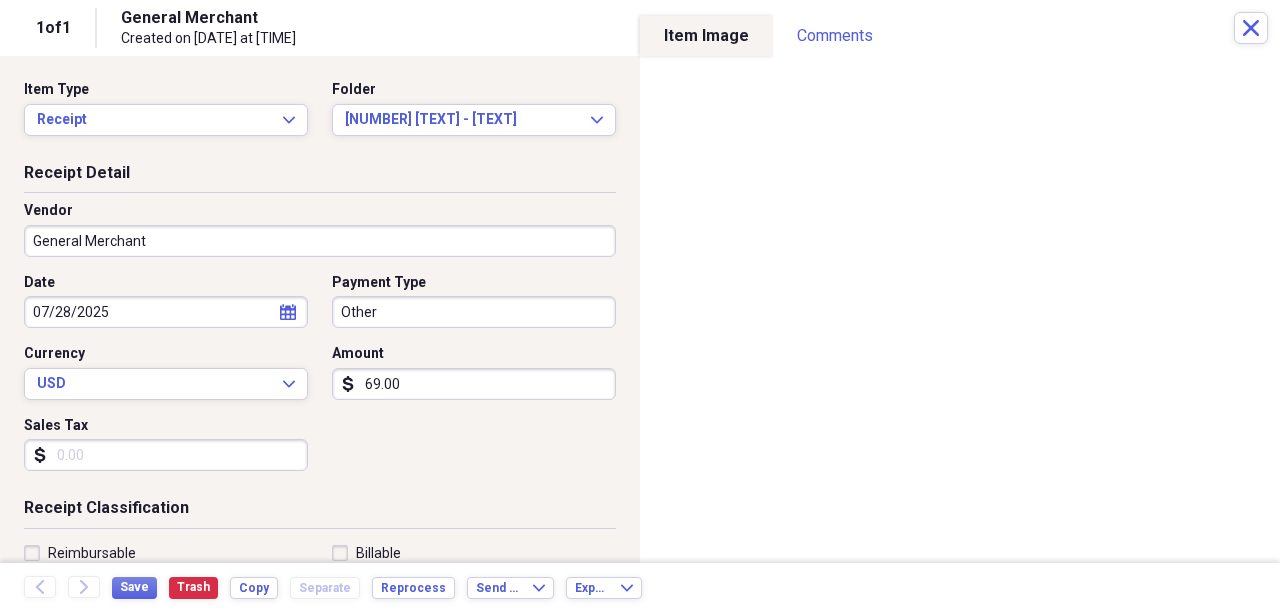 click on "[ITEM_NAME] [YEAR] [ITEM_NAME] - [ITEM_NAME]" at bounding box center [468, 108] 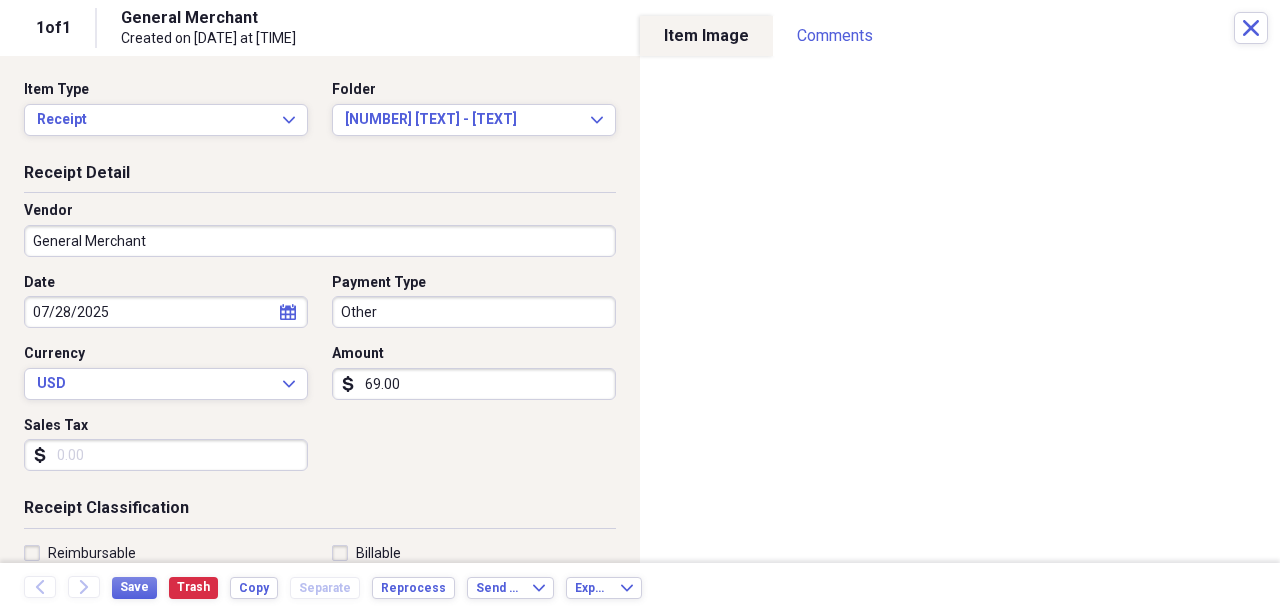 click on "General Merchant" at bounding box center [320, 241] 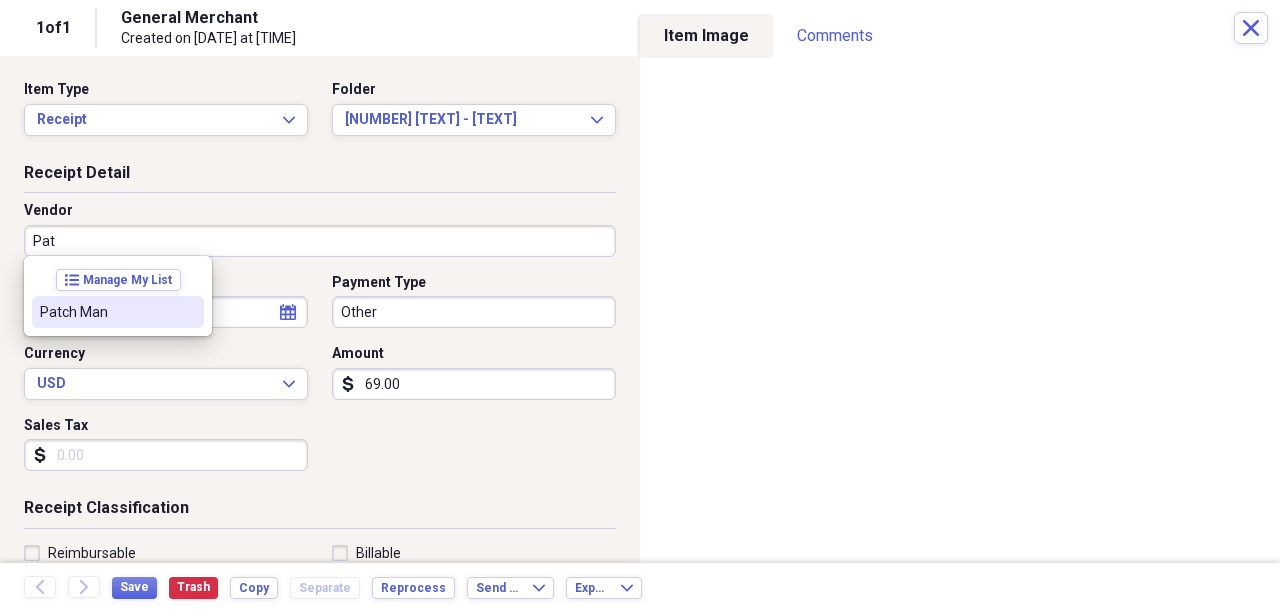 drag, startPoint x: 113, startPoint y: 319, endPoint x: 214, endPoint y: 273, distance: 110.98198 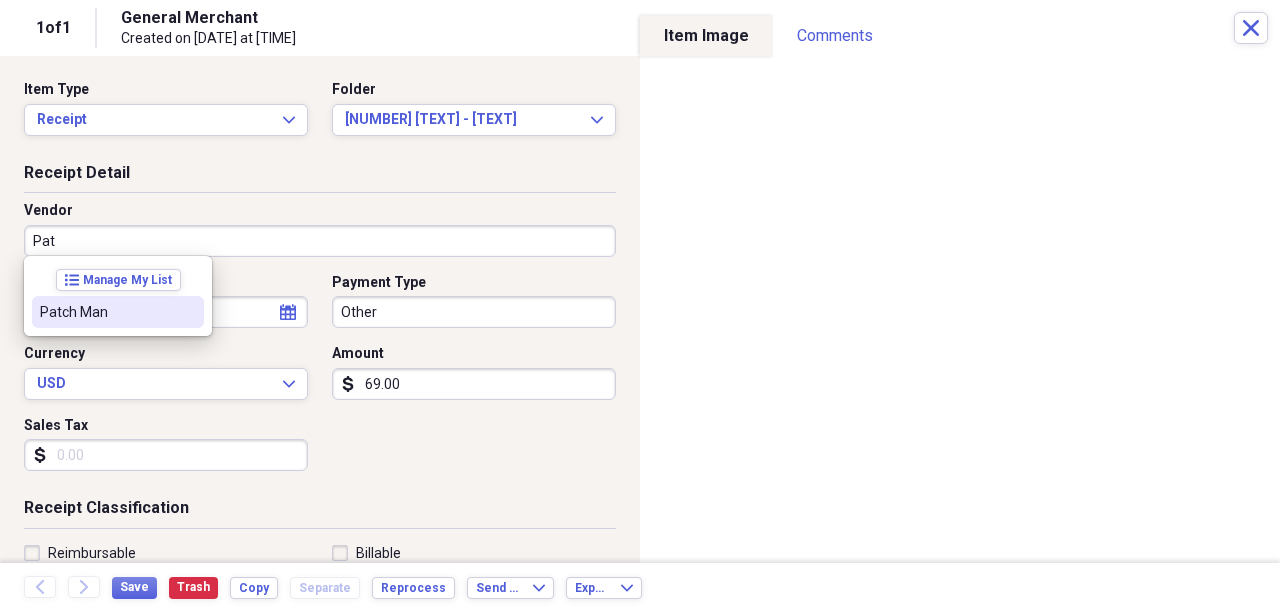click on "Patch Man" at bounding box center (118, 312) 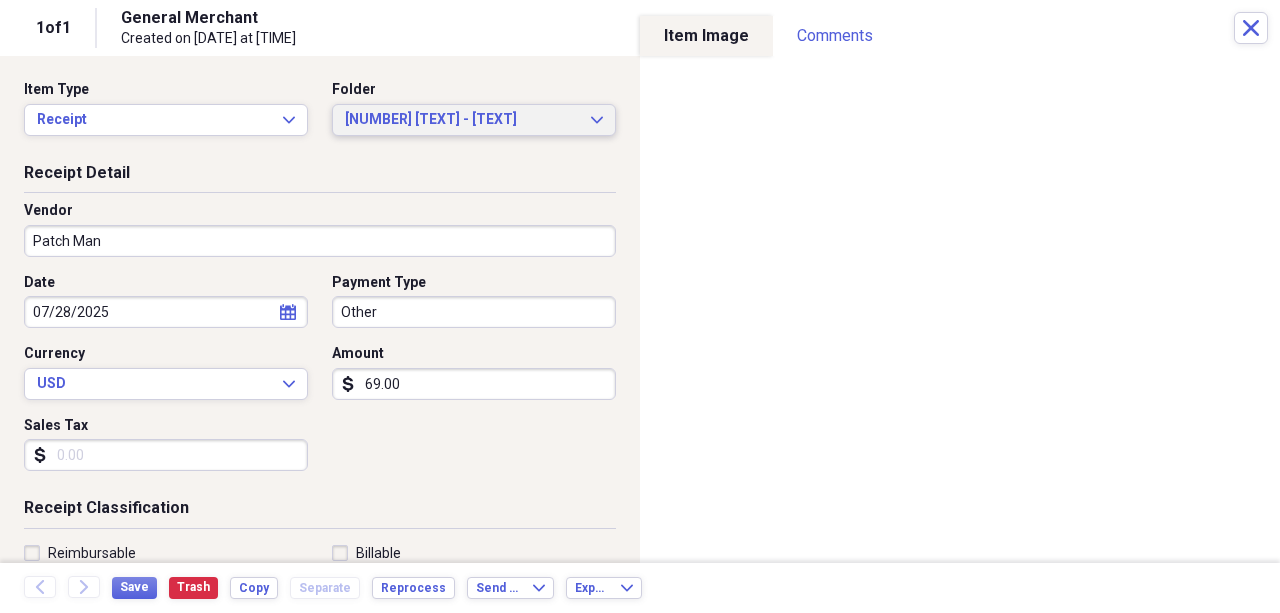 type on "General Retail" 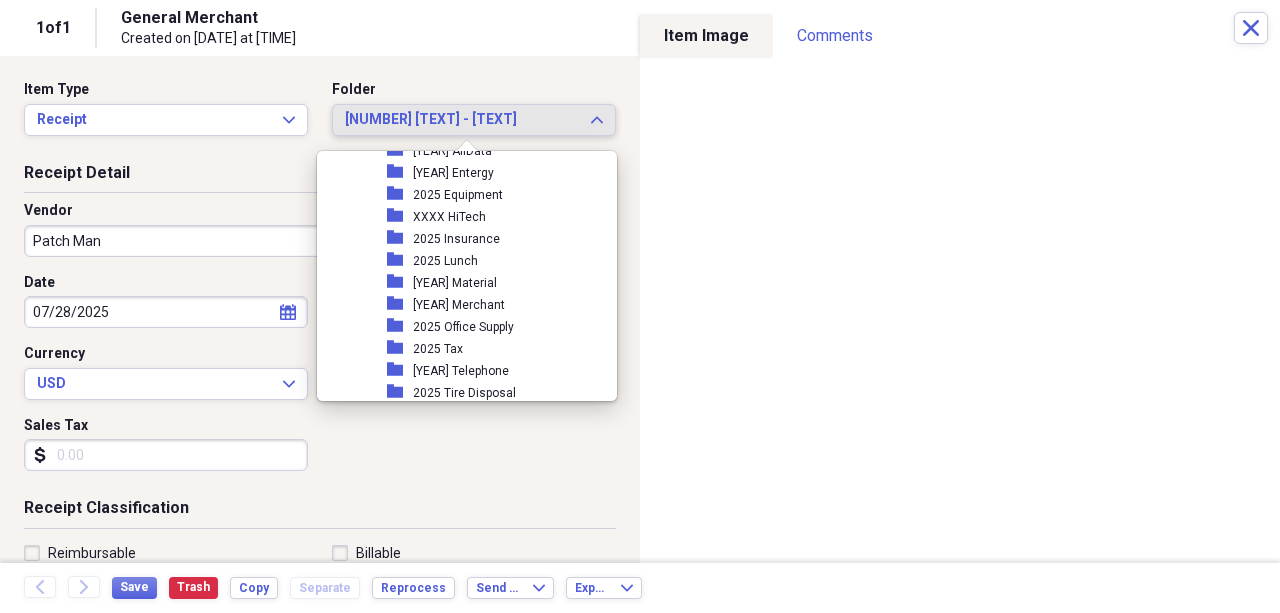 scroll, scrollTop: 2049, scrollLeft: 0, axis: vertical 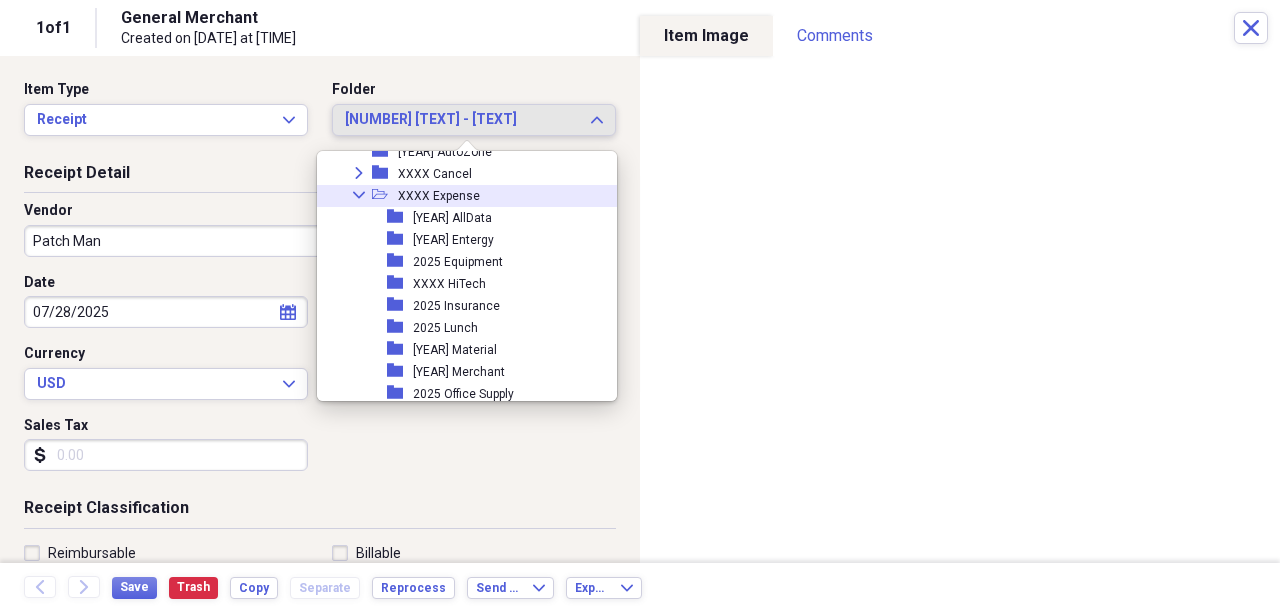 click on "Collapse" at bounding box center [359, 195] 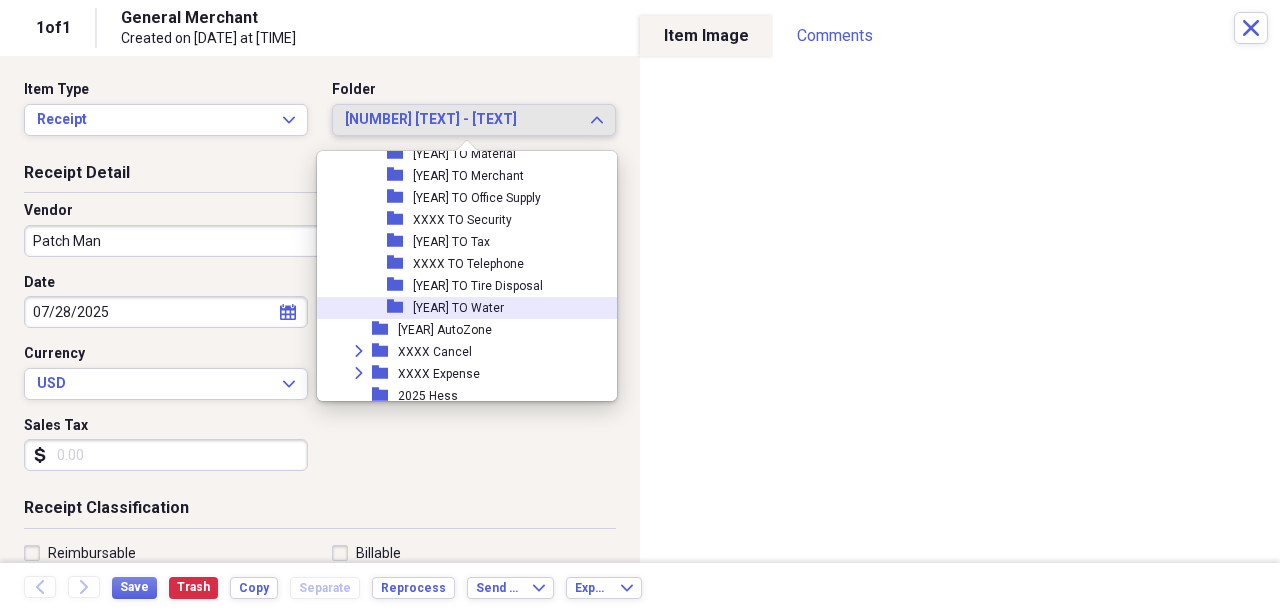 scroll, scrollTop: 1849, scrollLeft: 0, axis: vertical 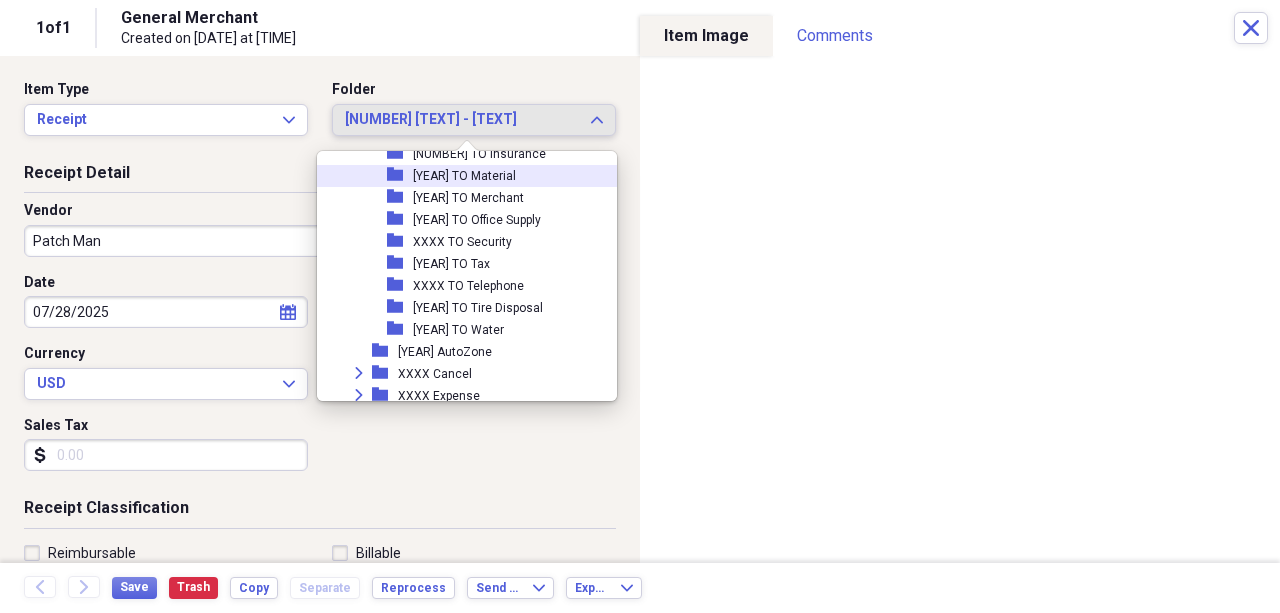 click on "[YEAR] TO Material" at bounding box center (464, 176) 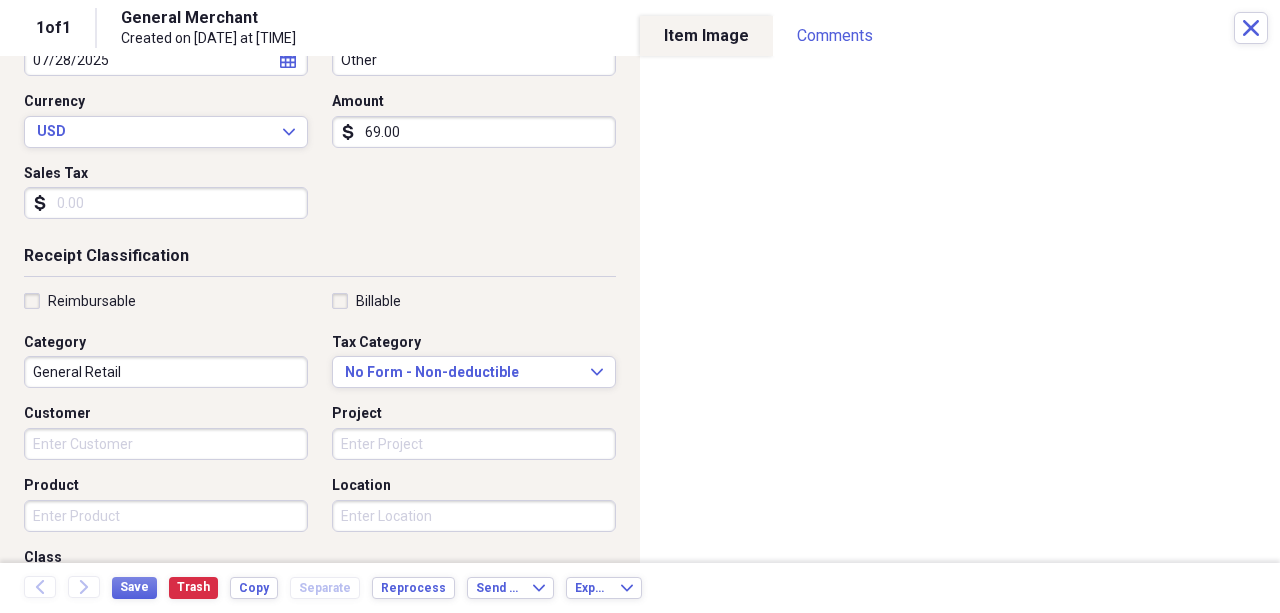 scroll, scrollTop: 333, scrollLeft: 0, axis: vertical 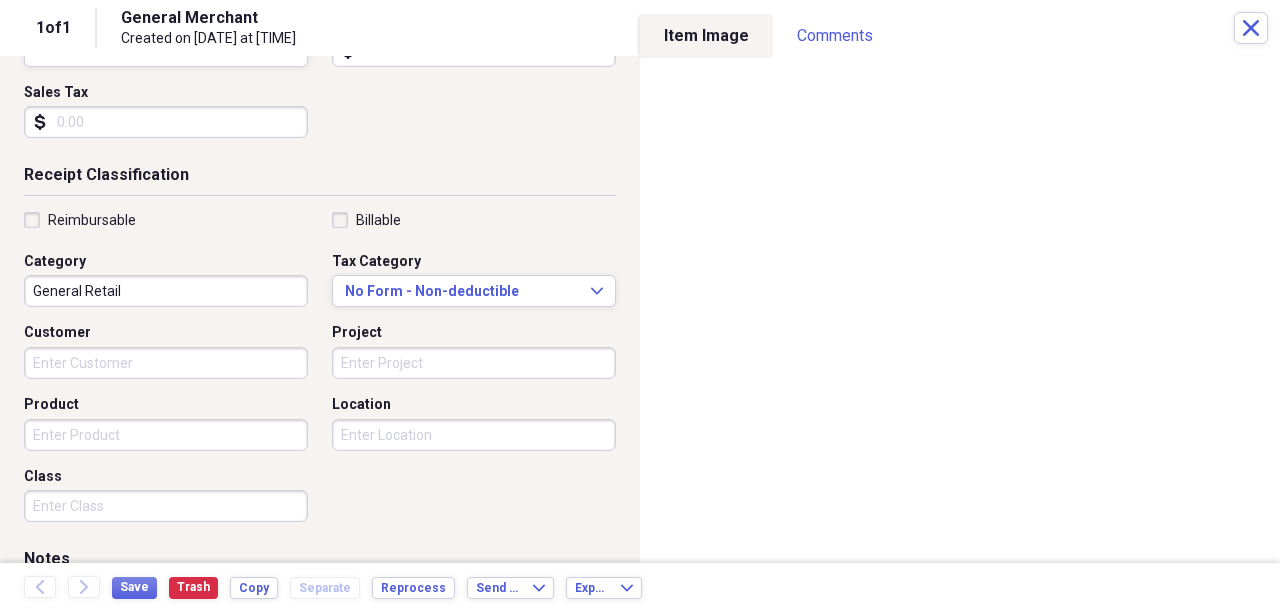 click on "Product" at bounding box center (166, 435) 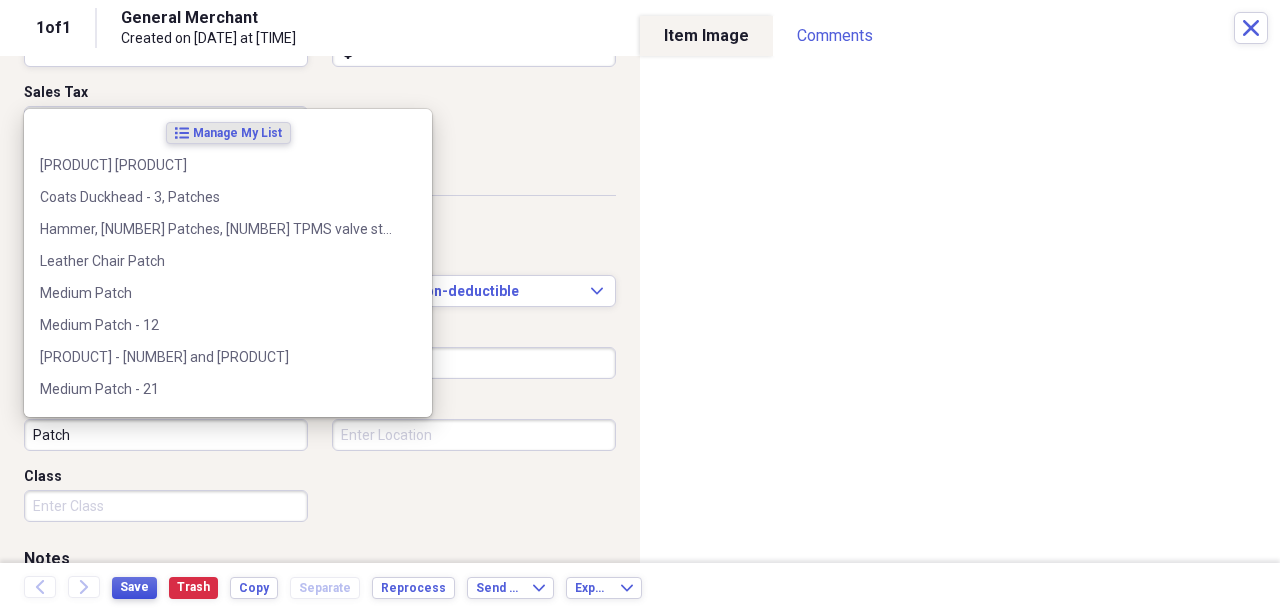 type on "Patch" 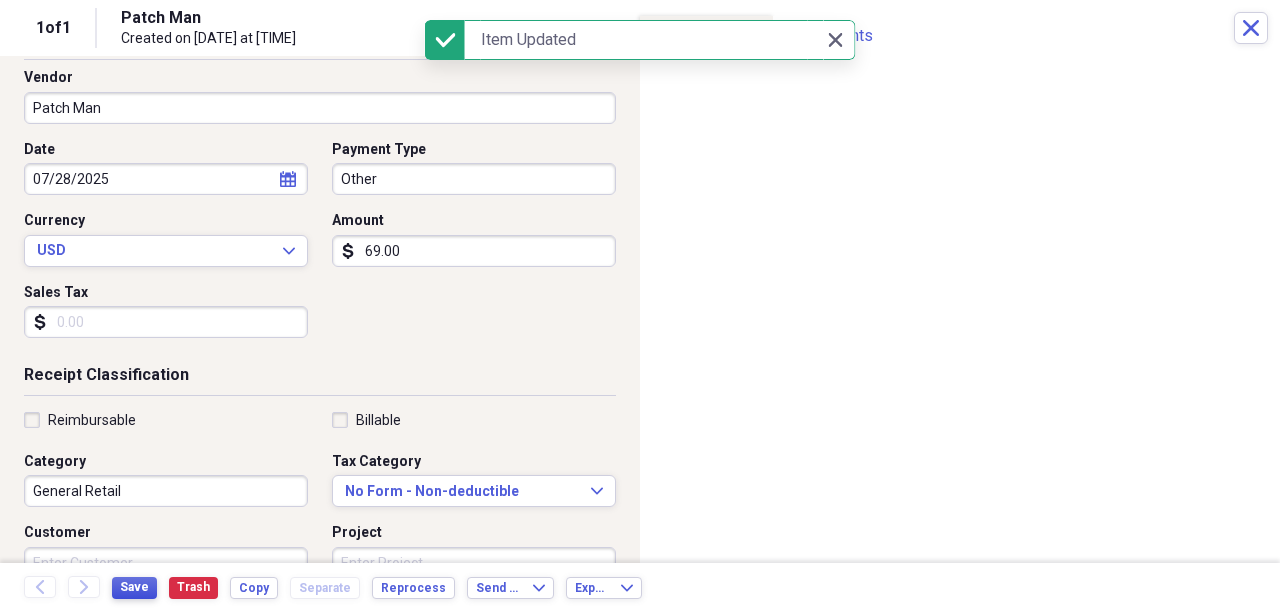 scroll, scrollTop: 0, scrollLeft: 0, axis: both 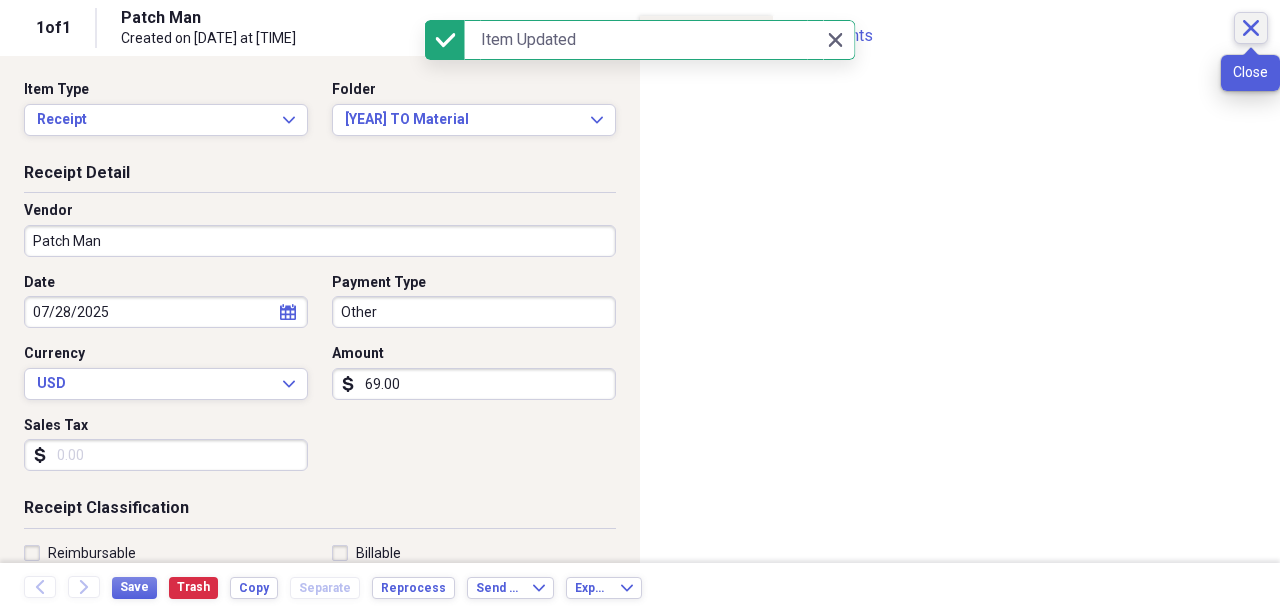 click 